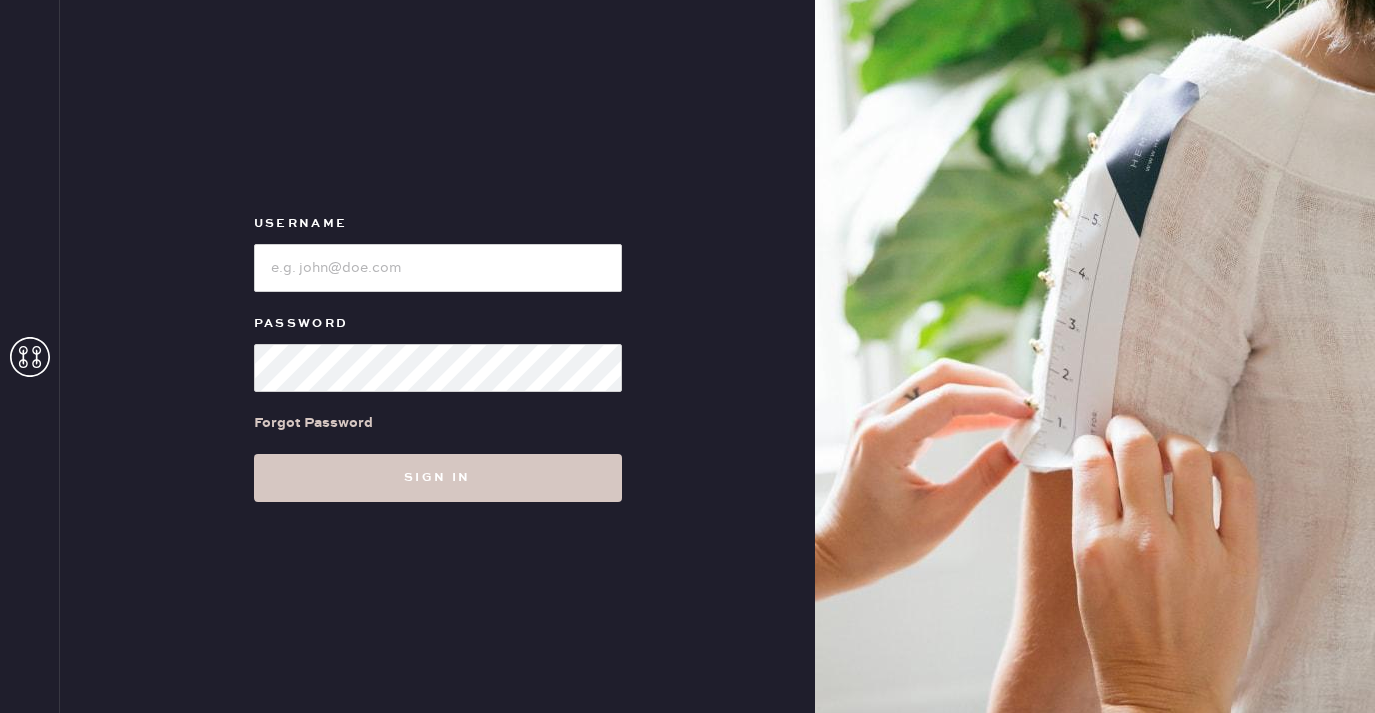 scroll, scrollTop: 0, scrollLeft: 0, axis: both 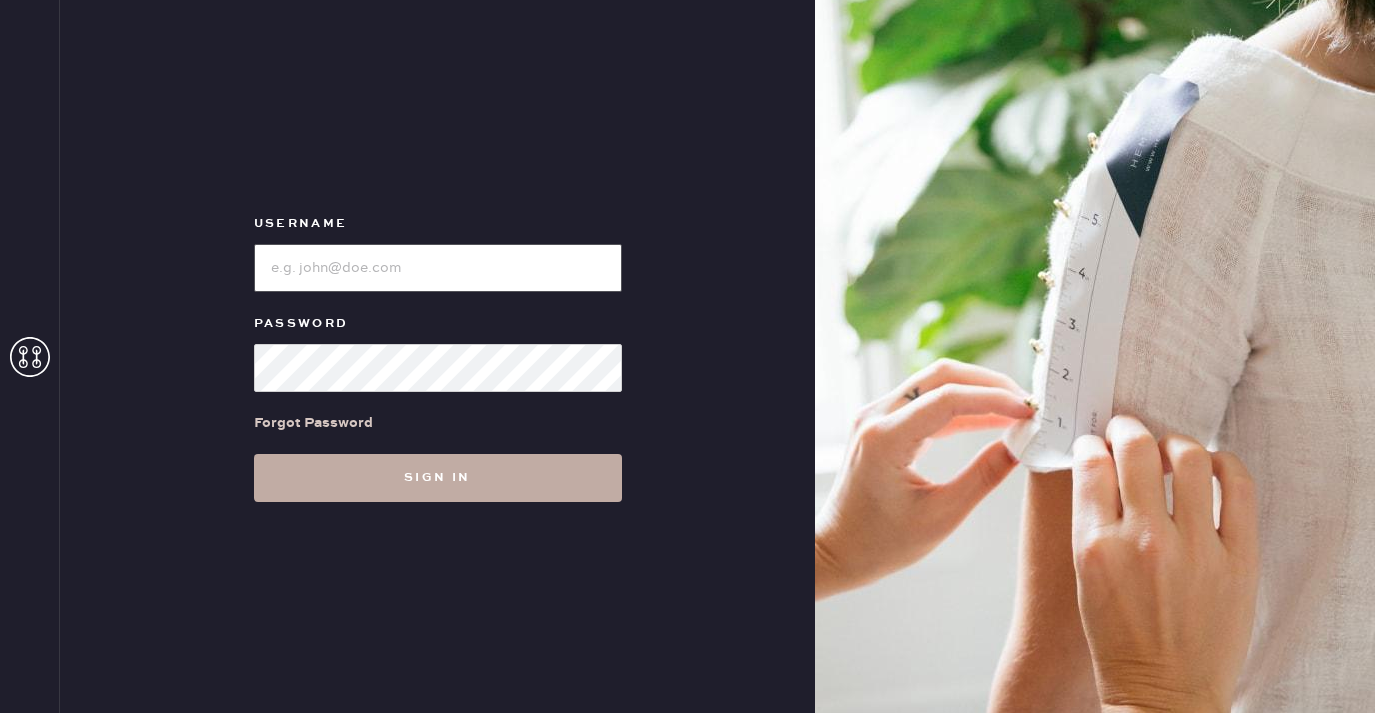 type on "reformationplatform" 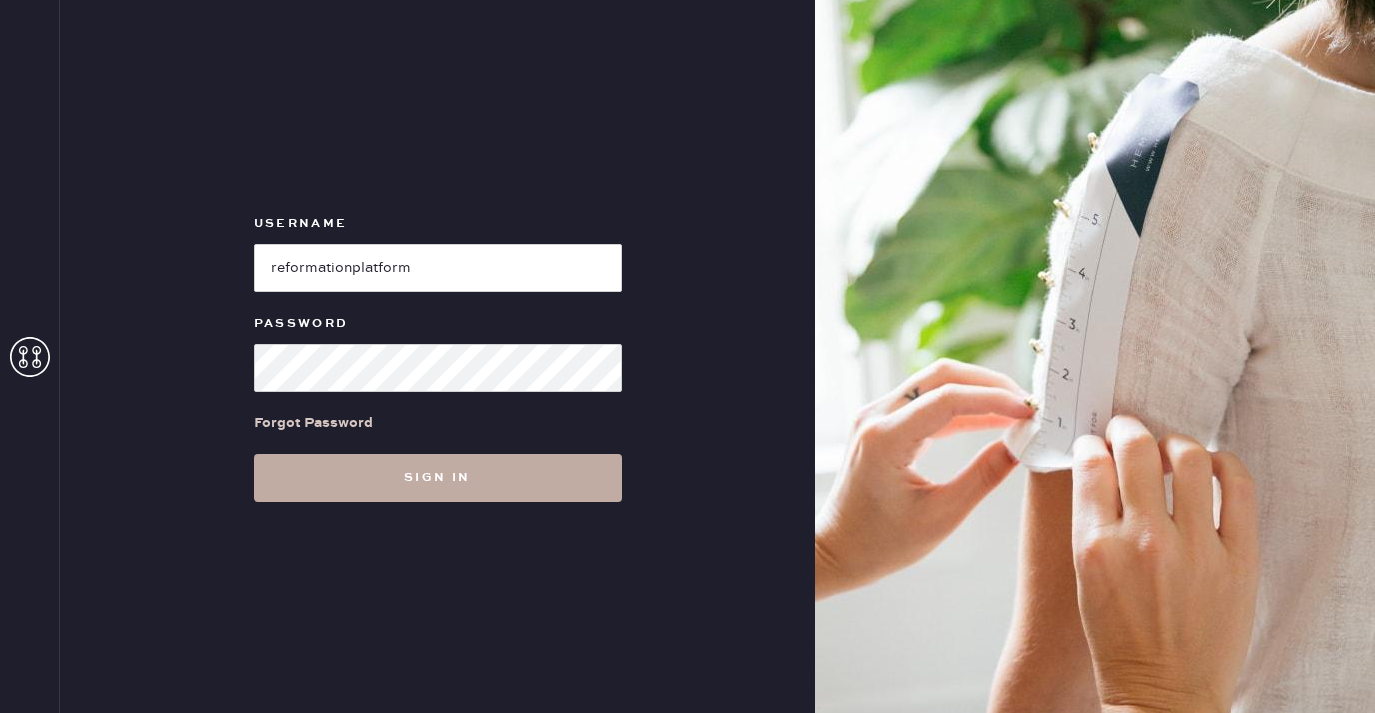 click on "Sign in" at bounding box center (438, 478) 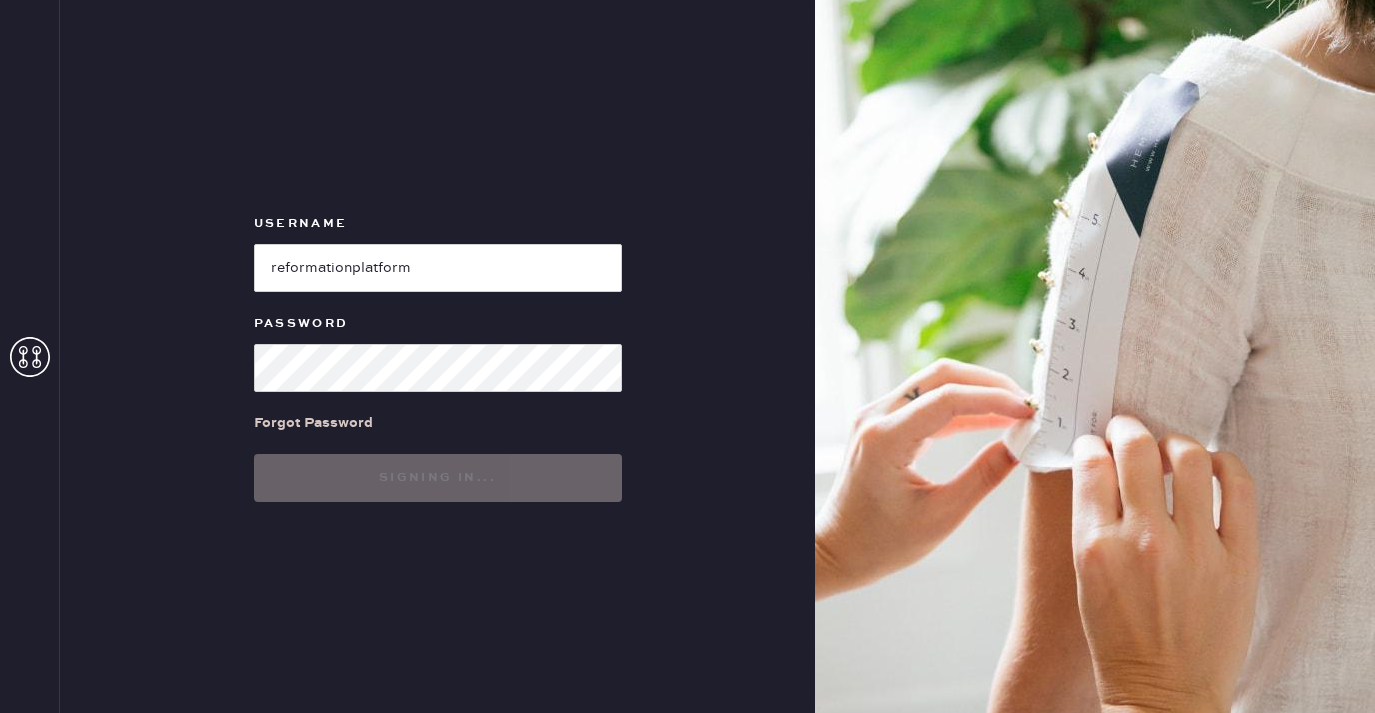 scroll, scrollTop: 0, scrollLeft: 0, axis: both 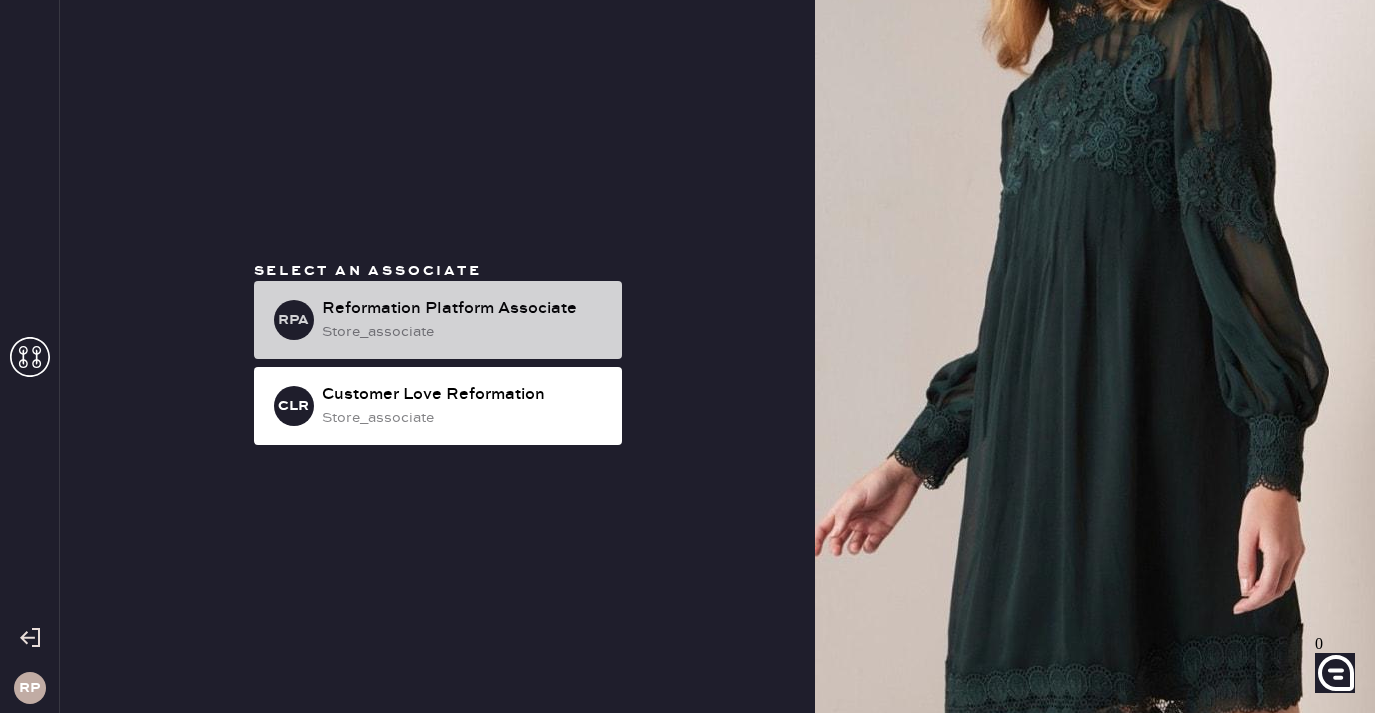 click on "Reformation Platform Associate" at bounding box center [464, 309] 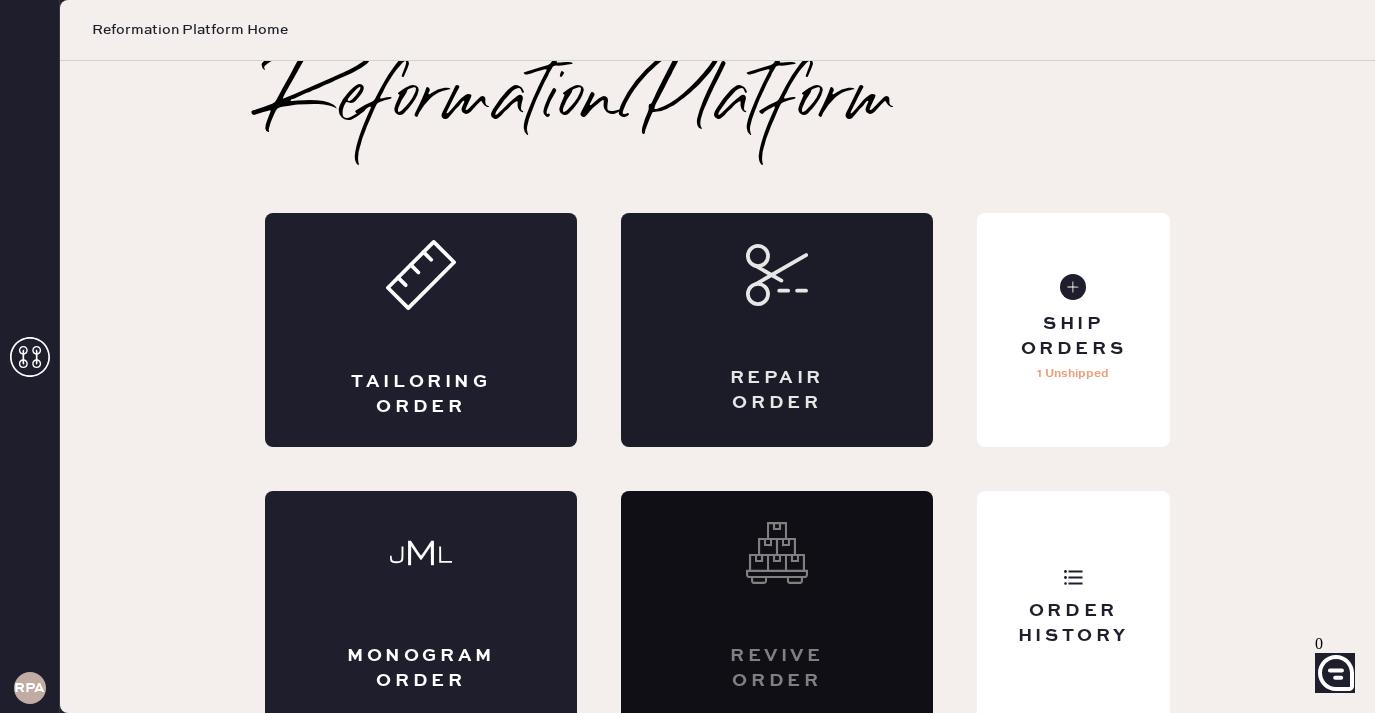 click on "Repair Order" at bounding box center [777, 330] 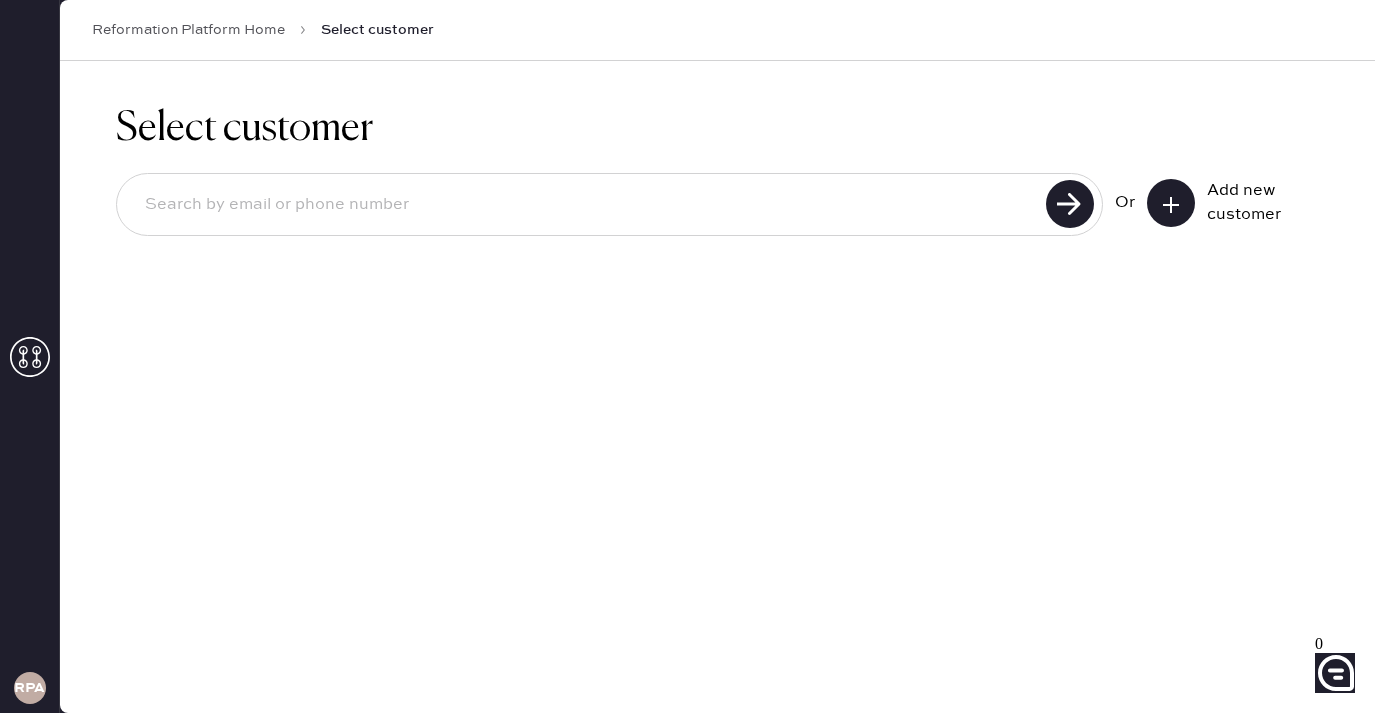 click at bounding box center [609, 204] 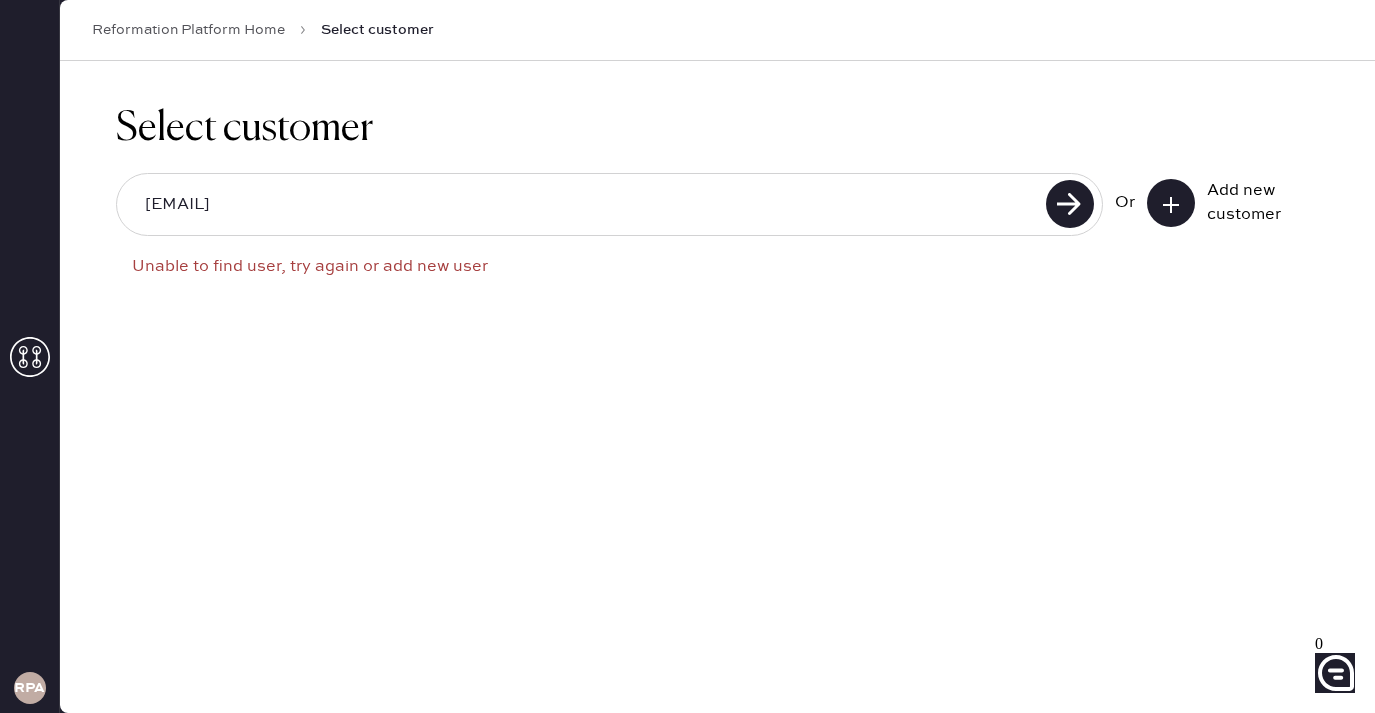 click on "[EMAIL]" at bounding box center (584, 205) 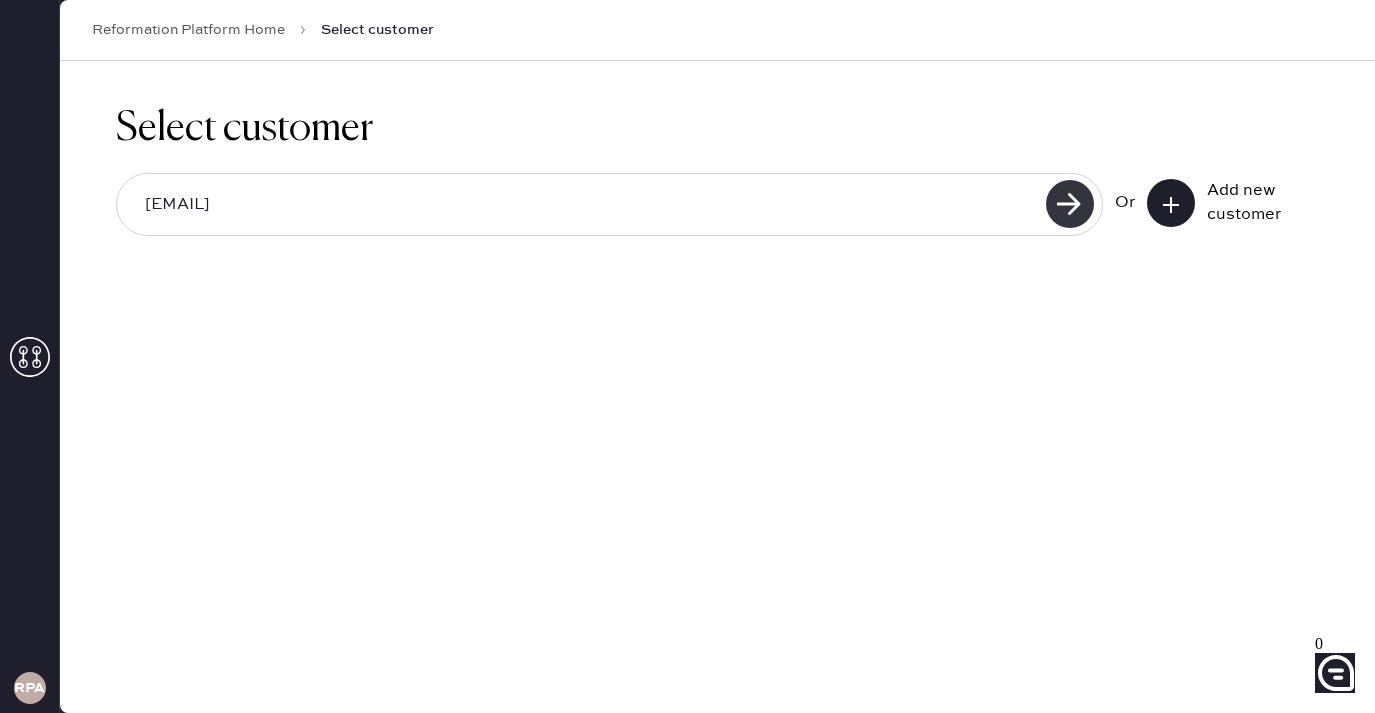 type on "[EMAIL]" 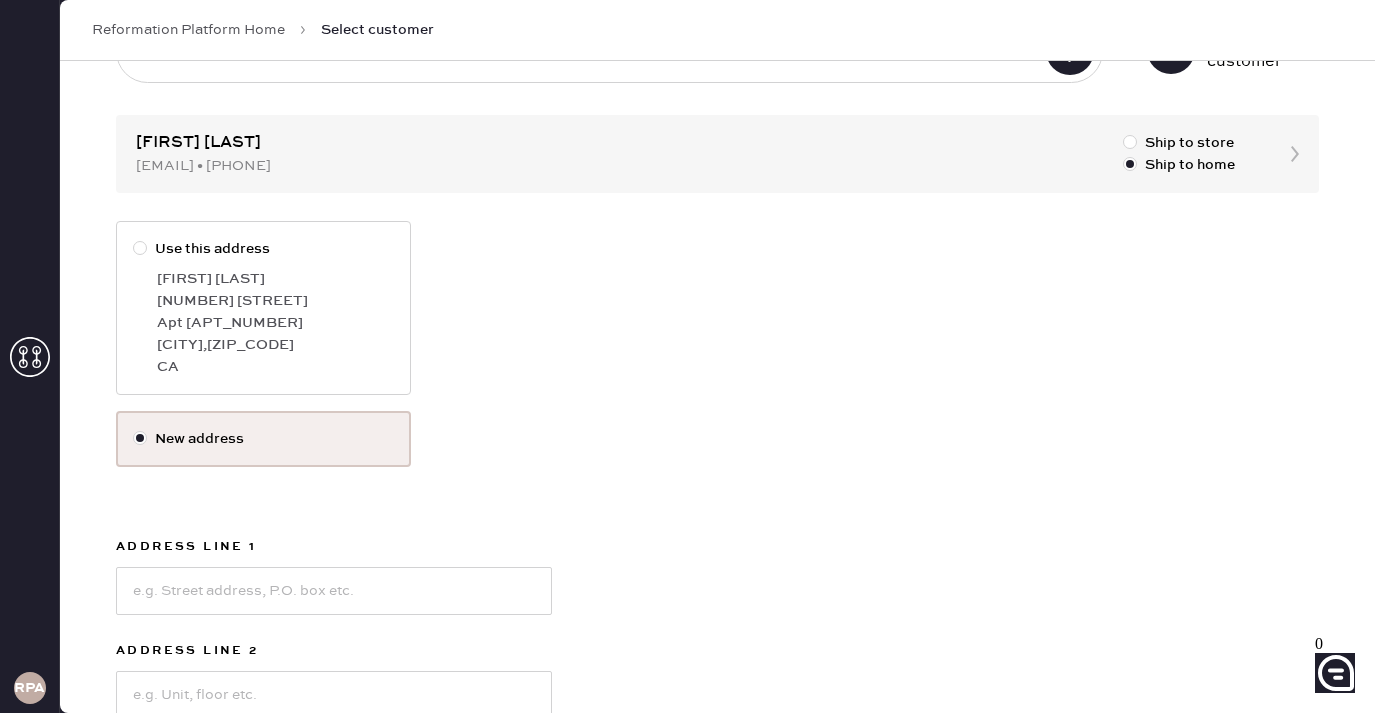 scroll, scrollTop: 176, scrollLeft: 0, axis: vertical 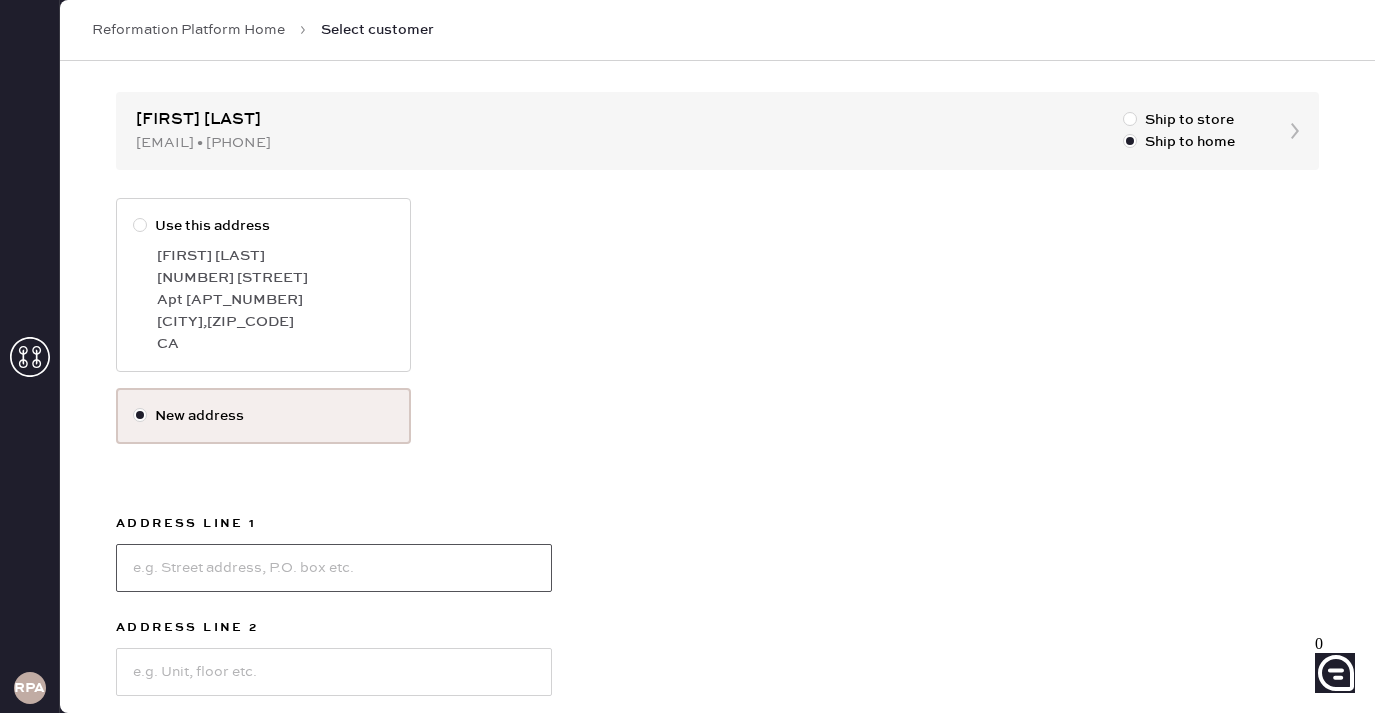 click at bounding box center [334, 568] 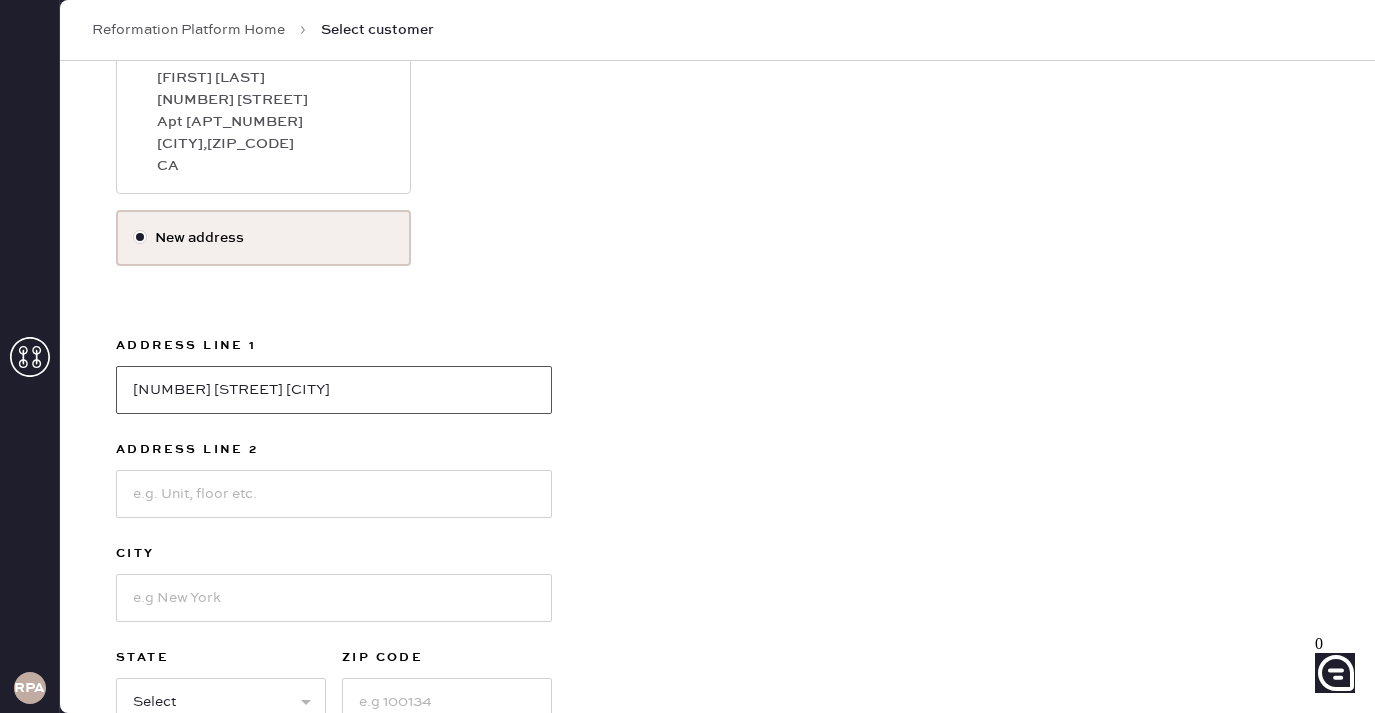 scroll, scrollTop: 397, scrollLeft: 0, axis: vertical 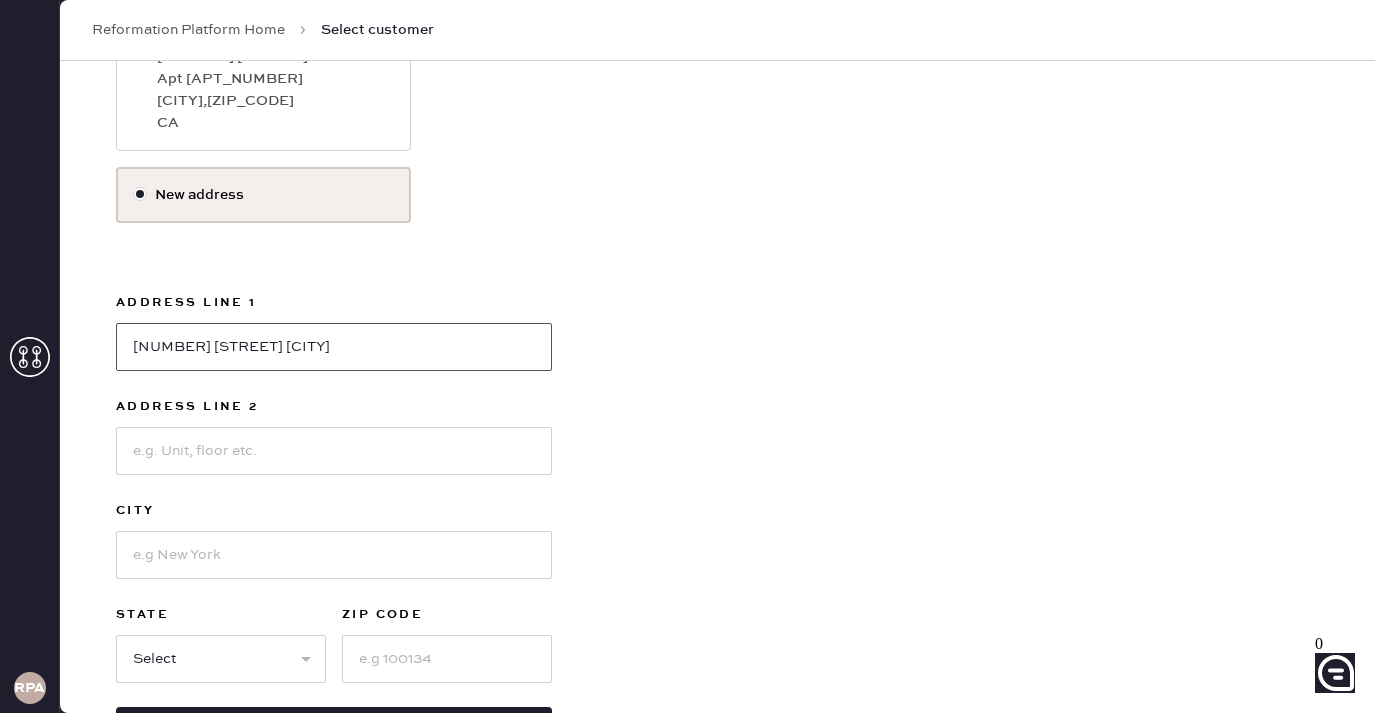 type on "[NUMBER] [STREET] [CITY]" 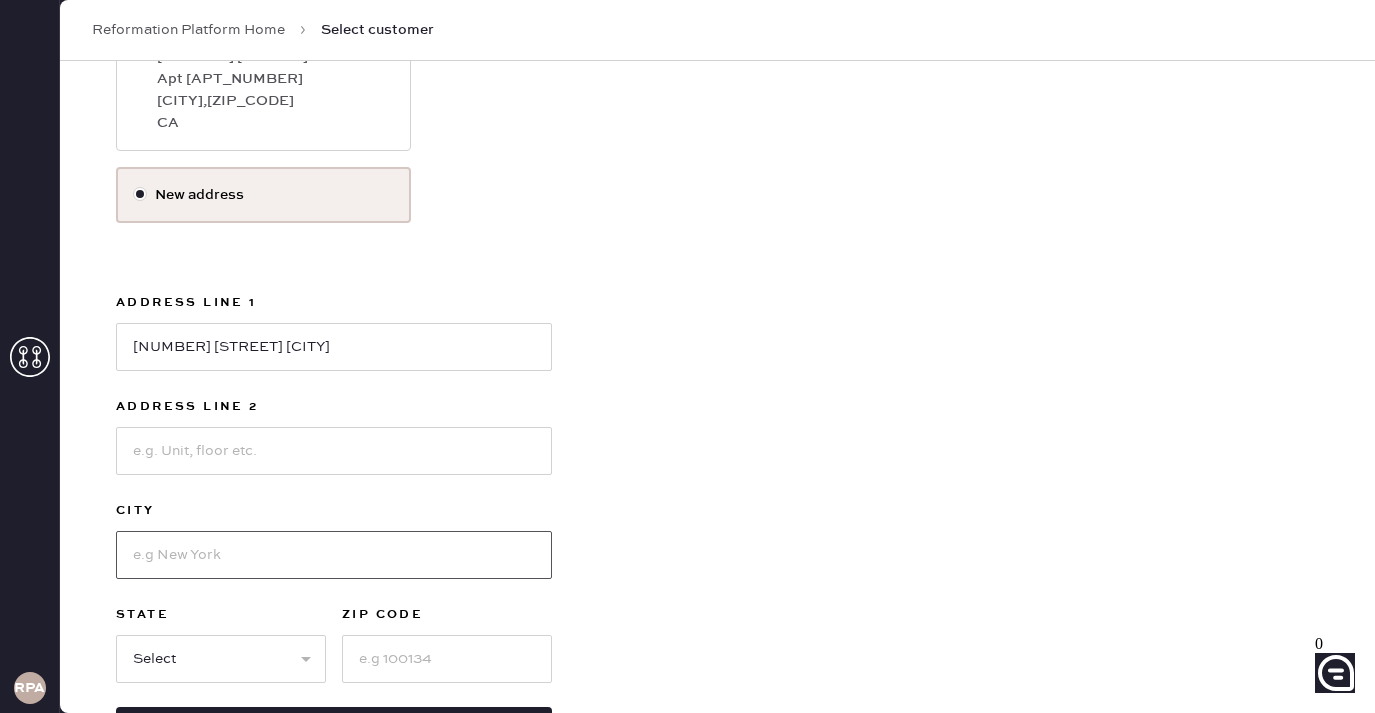 click at bounding box center (334, 555) 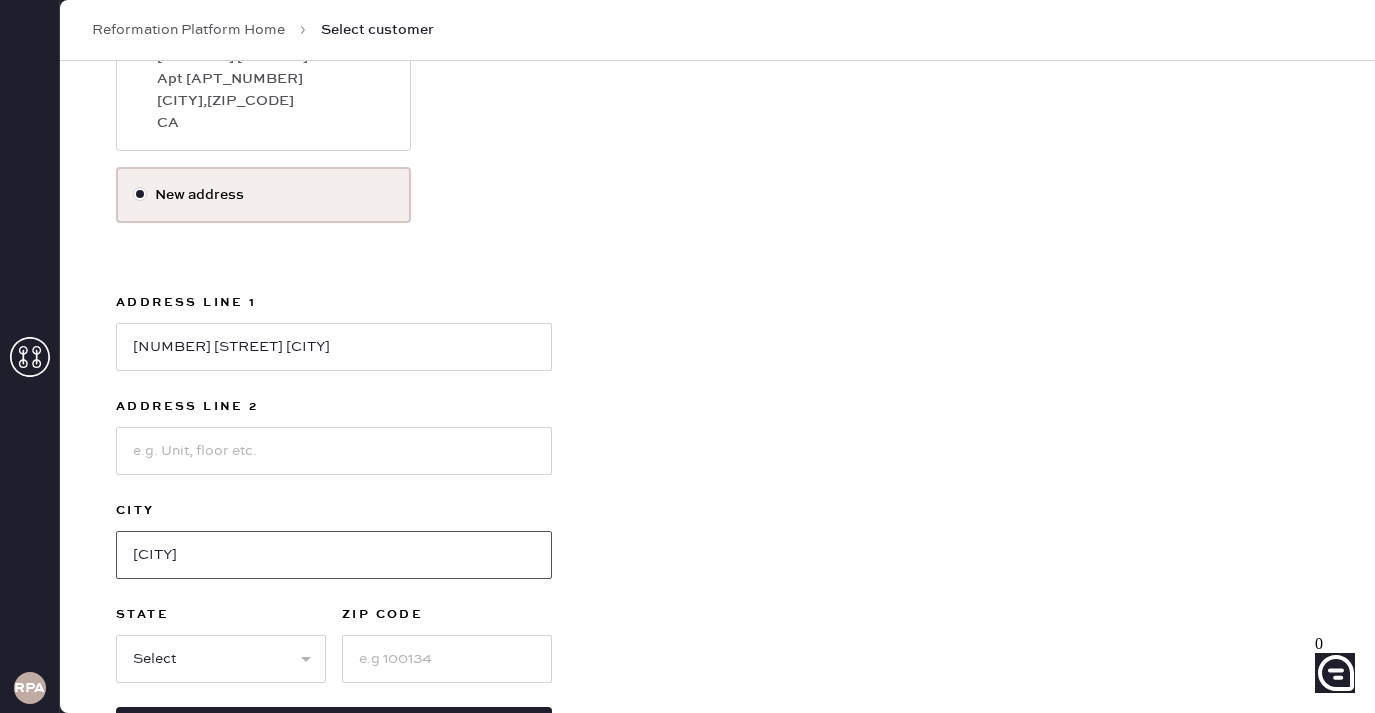 scroll, scrollTop: 483, scrollLeft: 0, axis: vertical 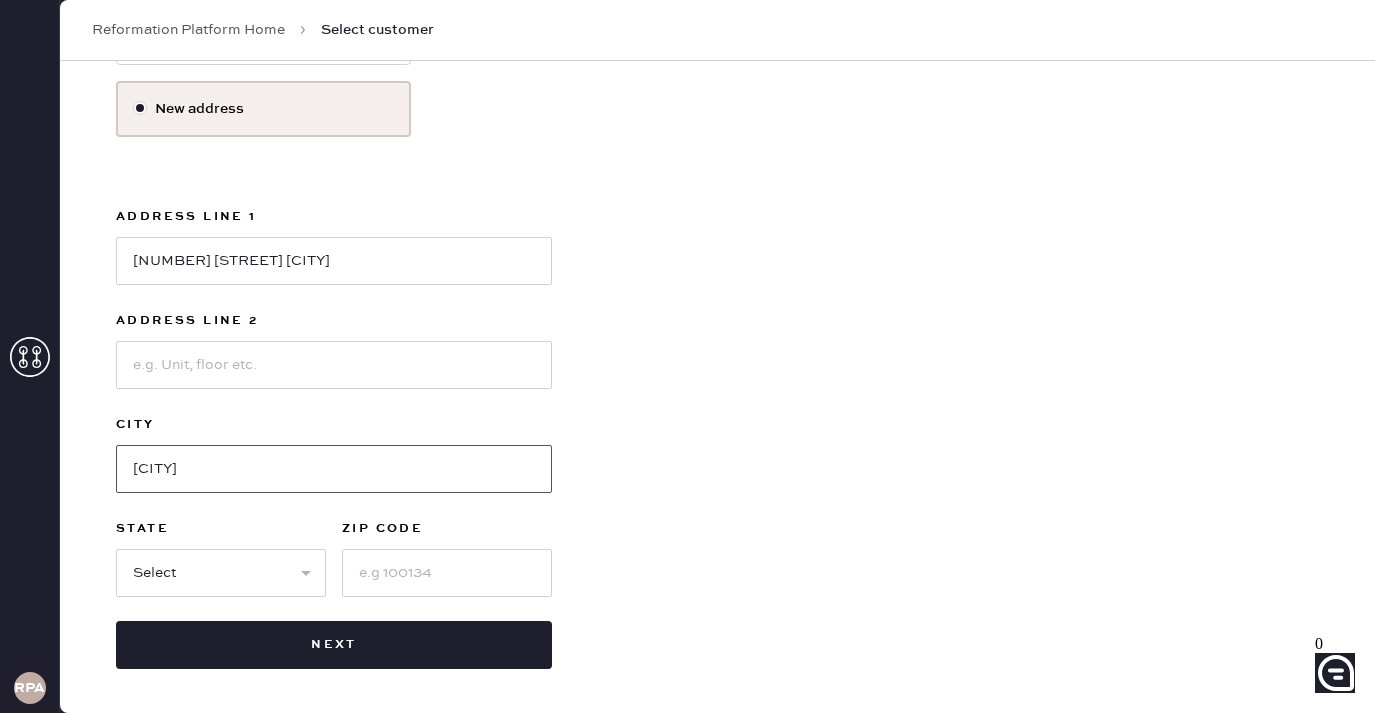 type on "[CITY]" 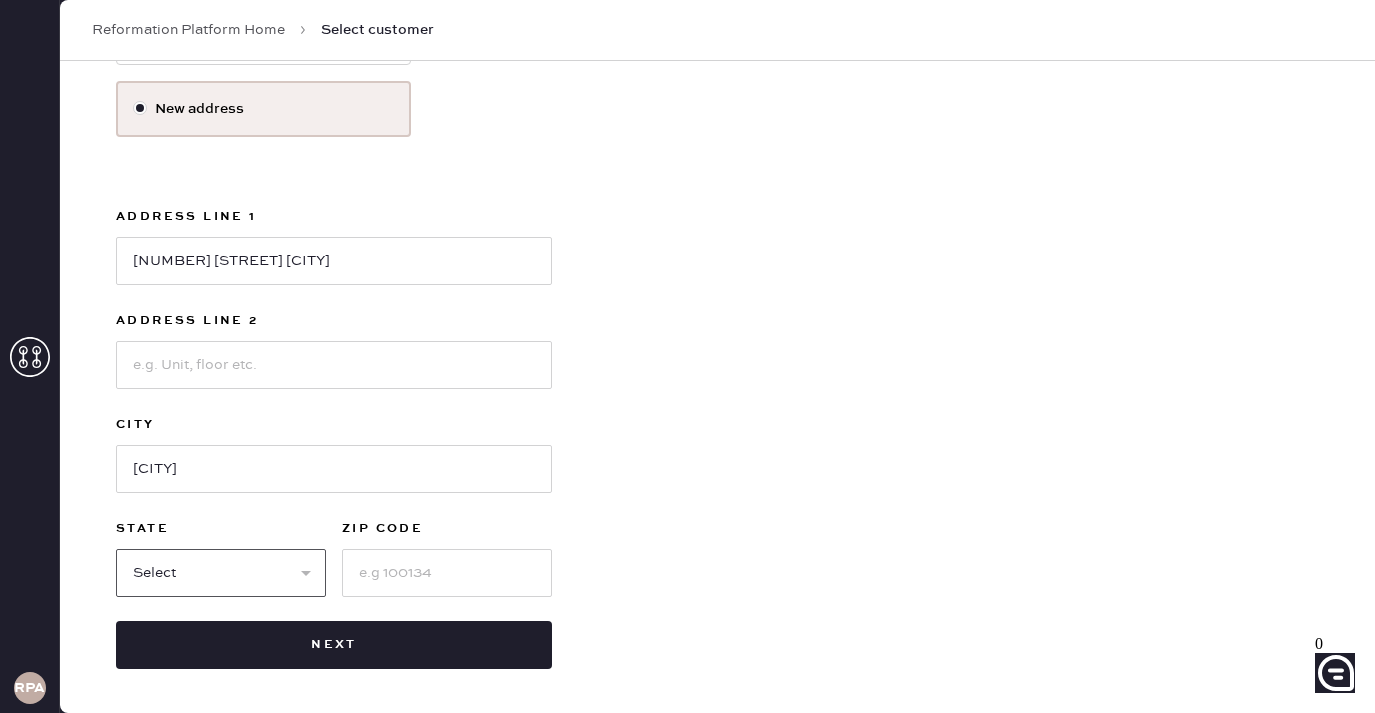 click on "Select AK AL AR AZ CA CO CT DC DE FL GA HI IA ID IL IN KS KY LA MA MD ME MI MN MO MS MT NC ND NE NH NJ NM NV NY OH OK OR PA RI SC SD TN TX UT VA VT WA WI WV WY" at bounding box center (221, 573) 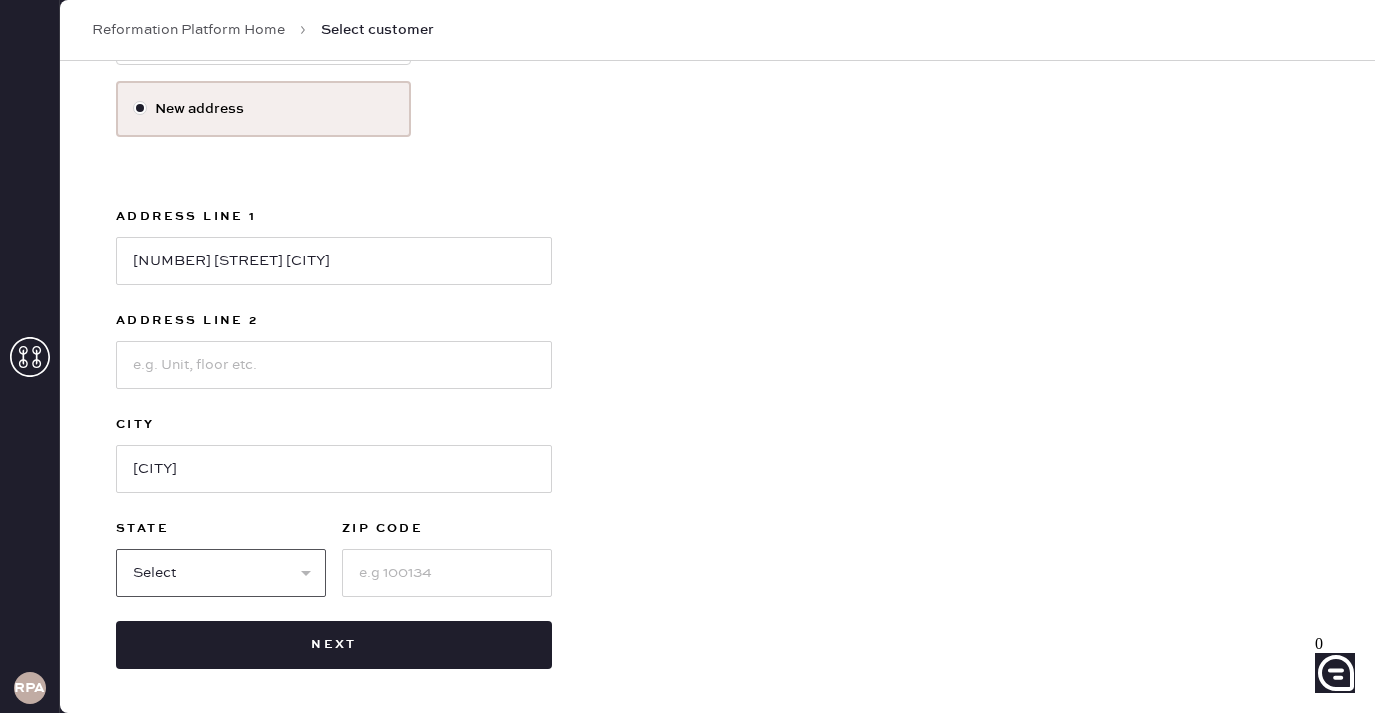select on "CA" 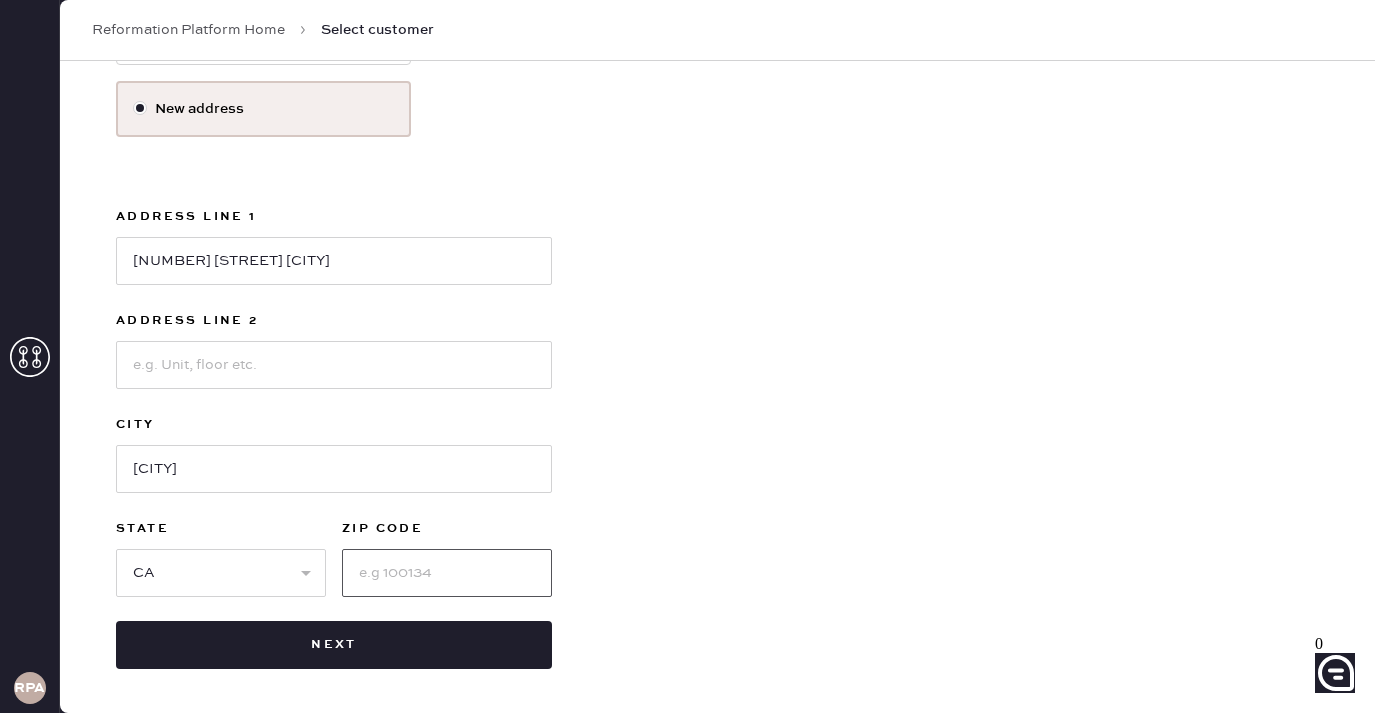 click at bounding box center (447, 573) 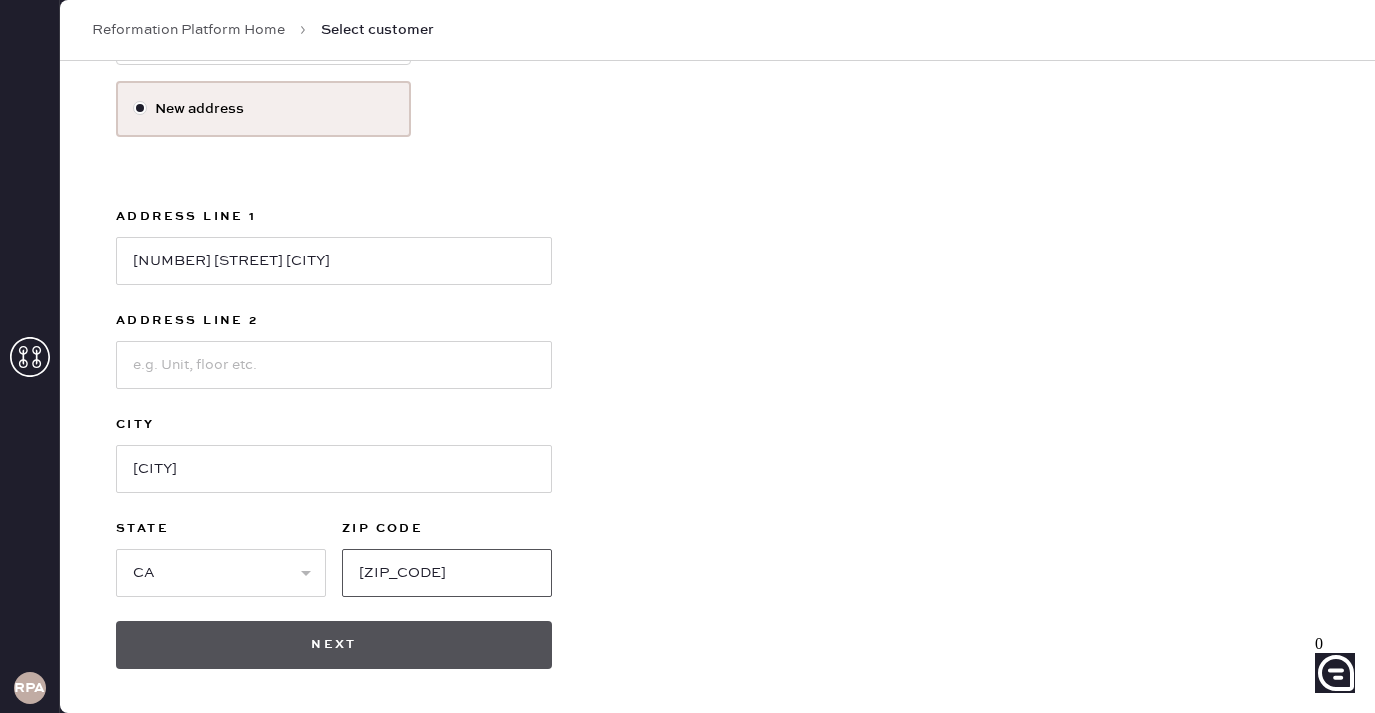 type on "[ZIP_CODE]" 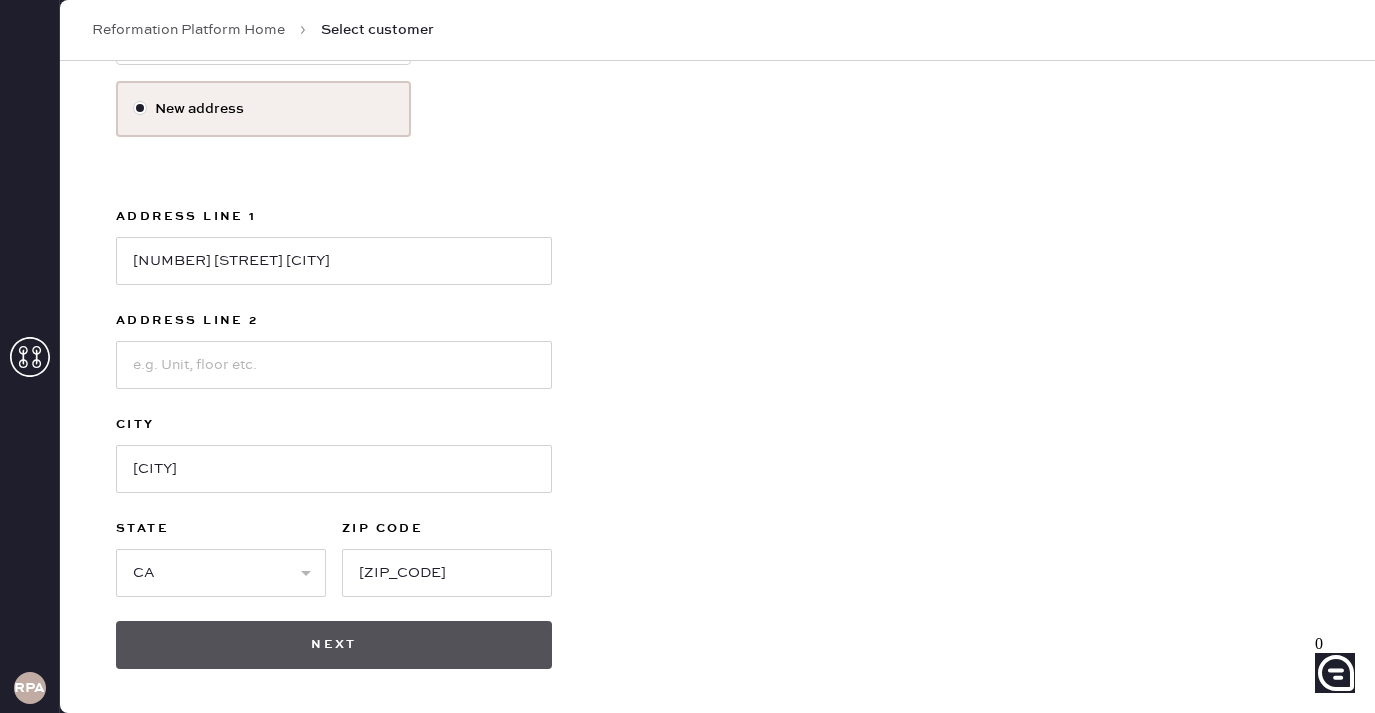 click on "Next" at bounding box center [334, 645] 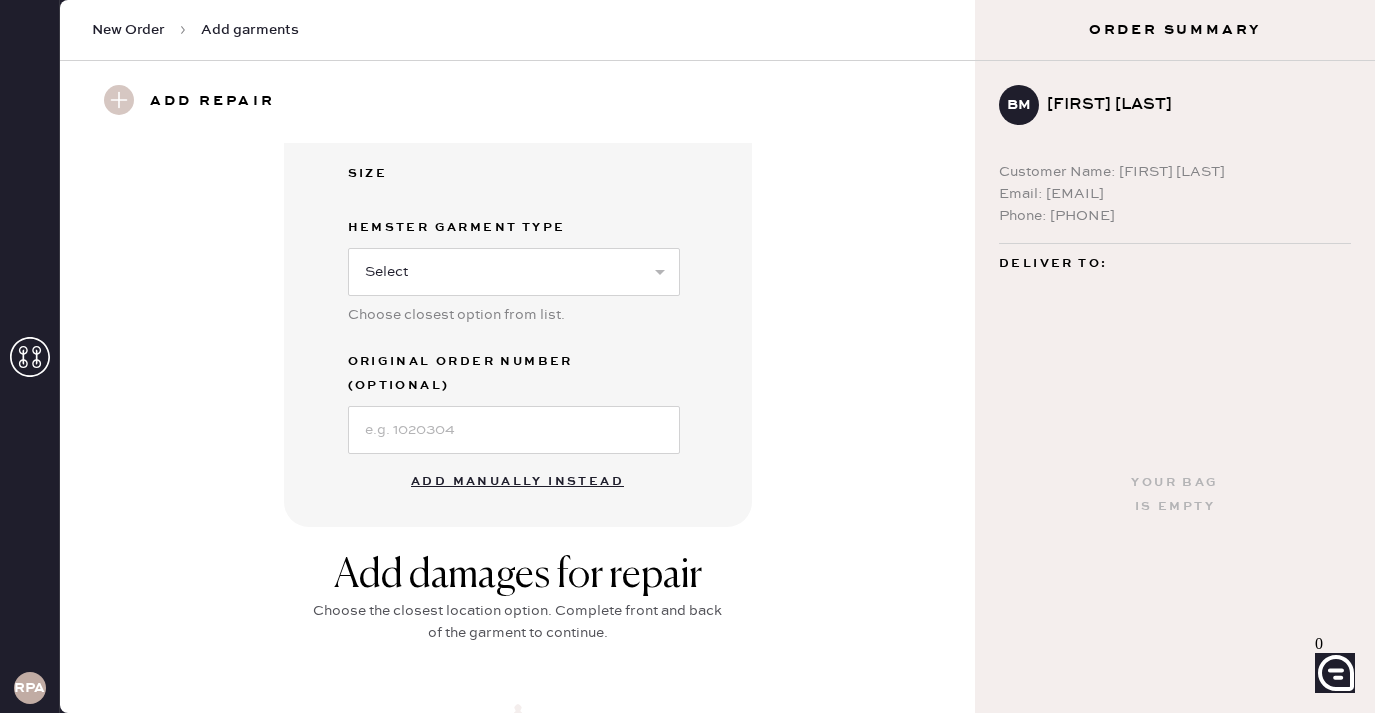 click on "Add manually instead" at bounding box center (517, 482) 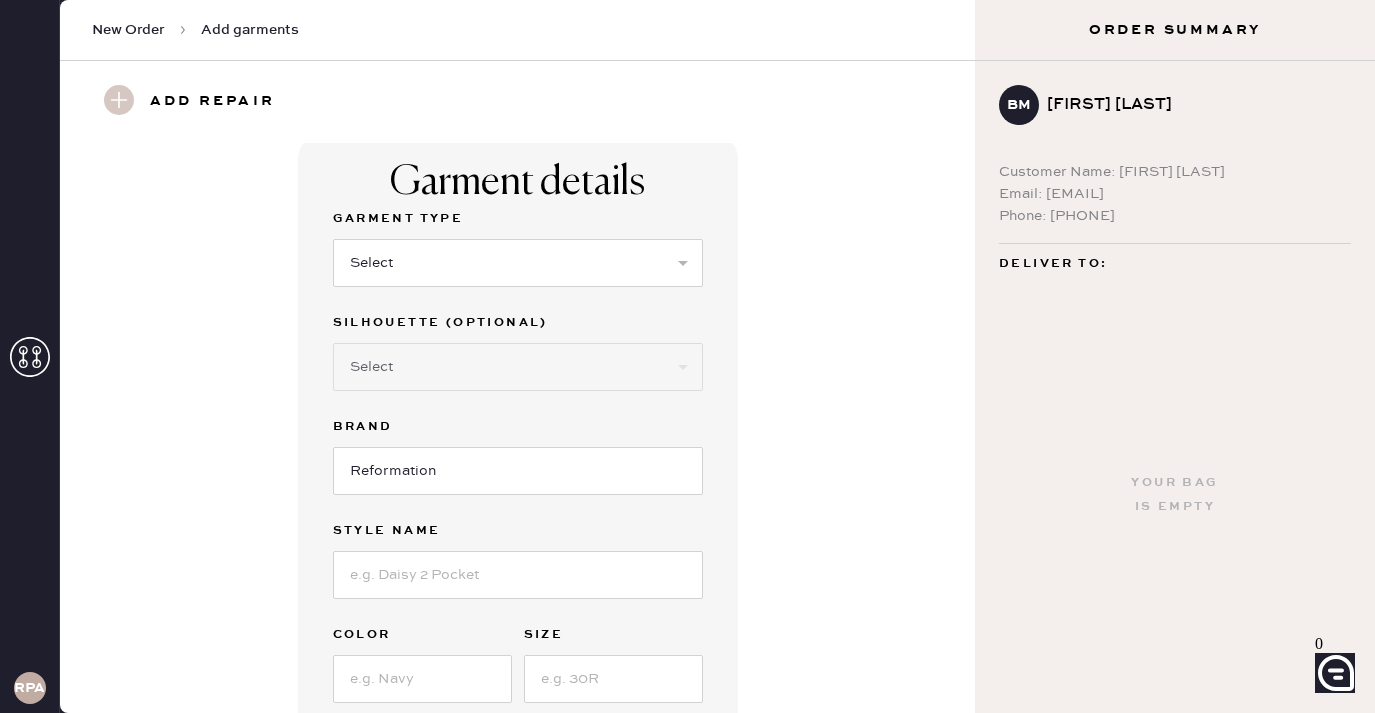 scroll, scrollTop: 0, scrollLeft: 0, axis: both 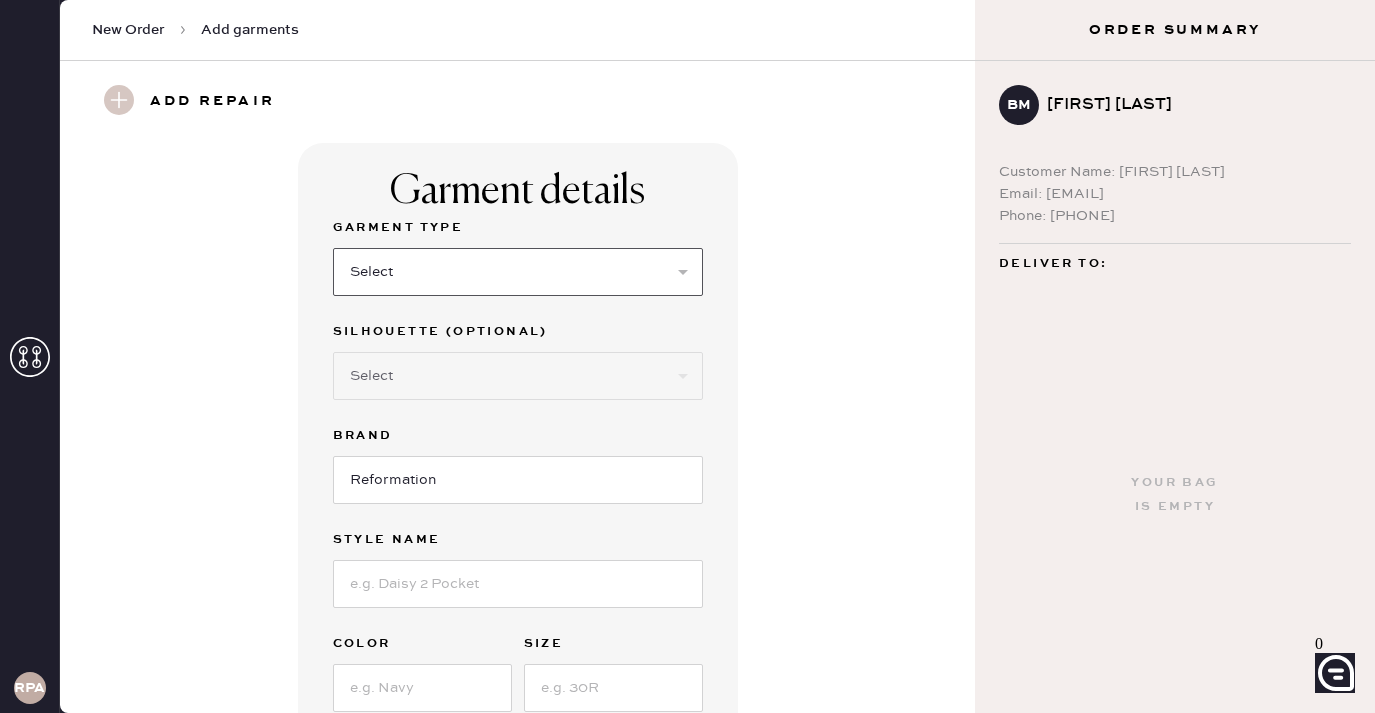 click on "Select Basic Skirt Jeans Leggings Pants Shorts Basic Sleeved Dress Basic Sleeveless Dress Basic Strap Dress Strap Jumpsuit Button Down Top Sleeved Top Sleeveless Top" at bounding box center [518, 272] 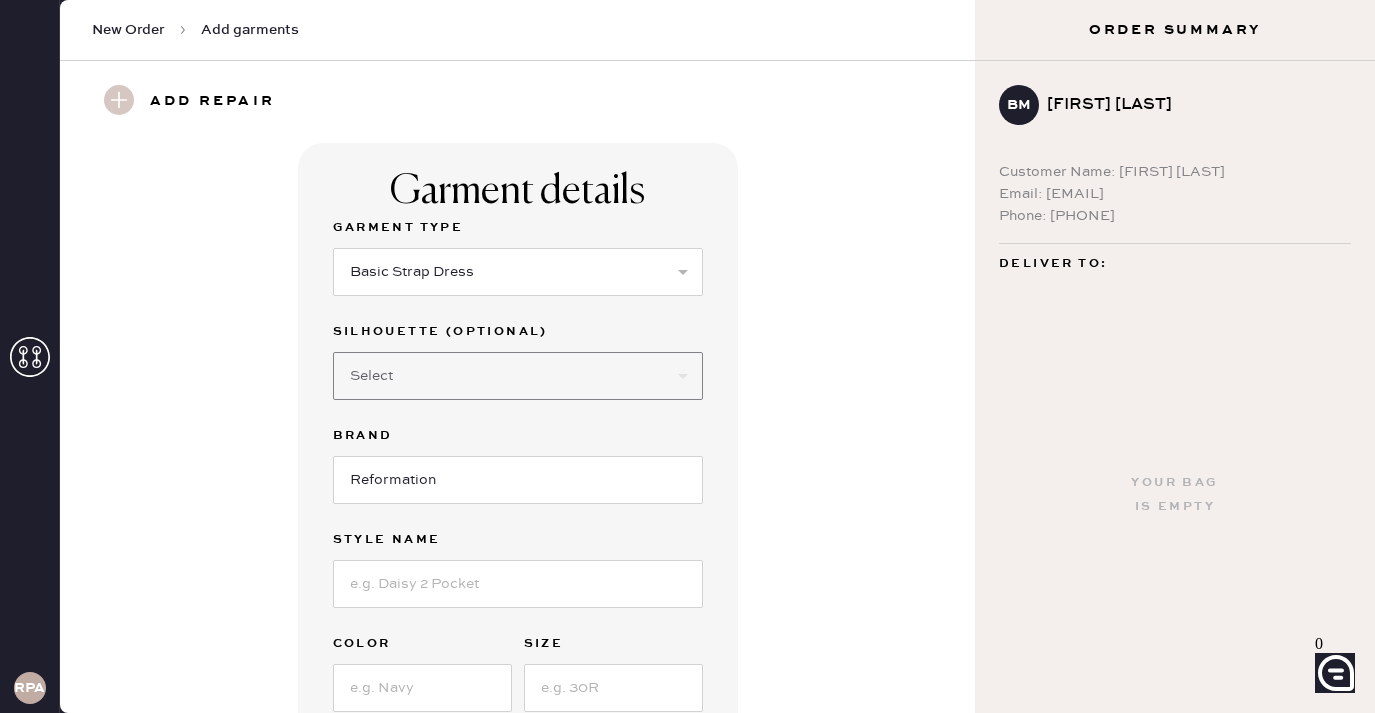 click on "Select Other" at bounding box center [518, 376] 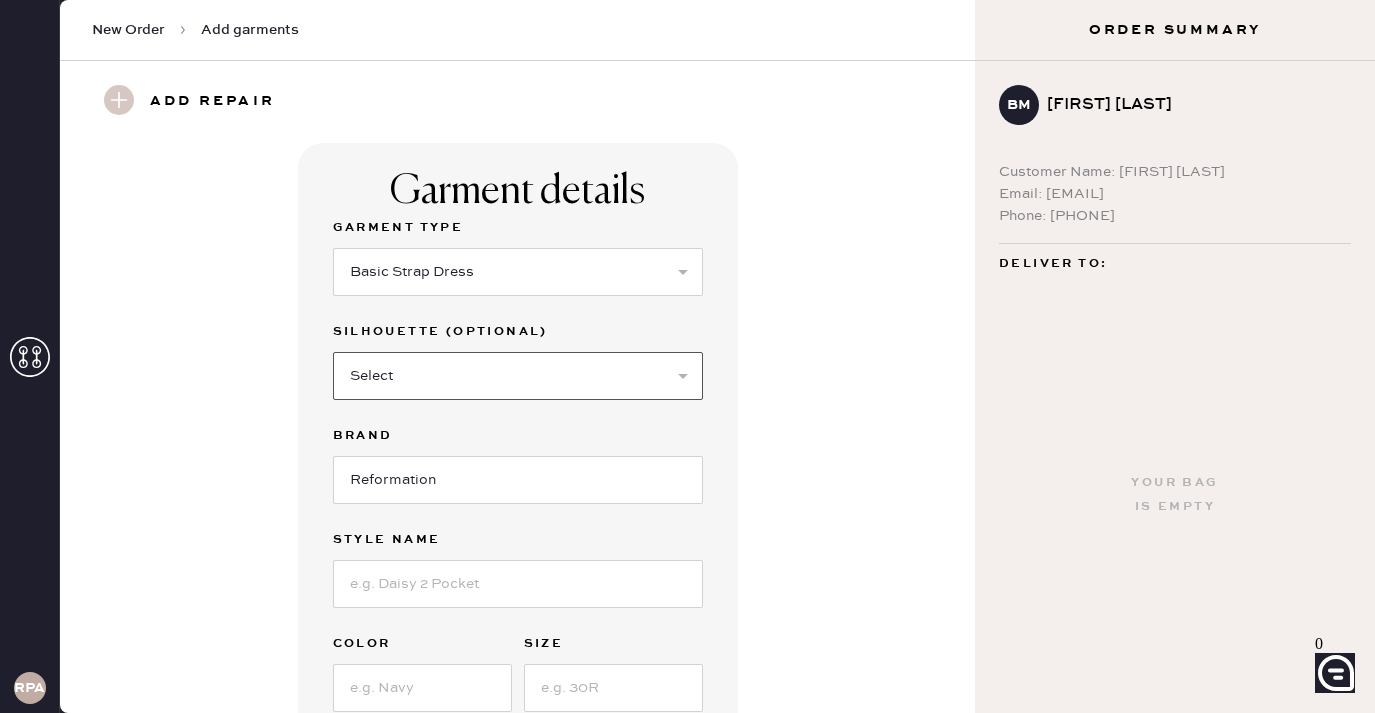 select on "37" 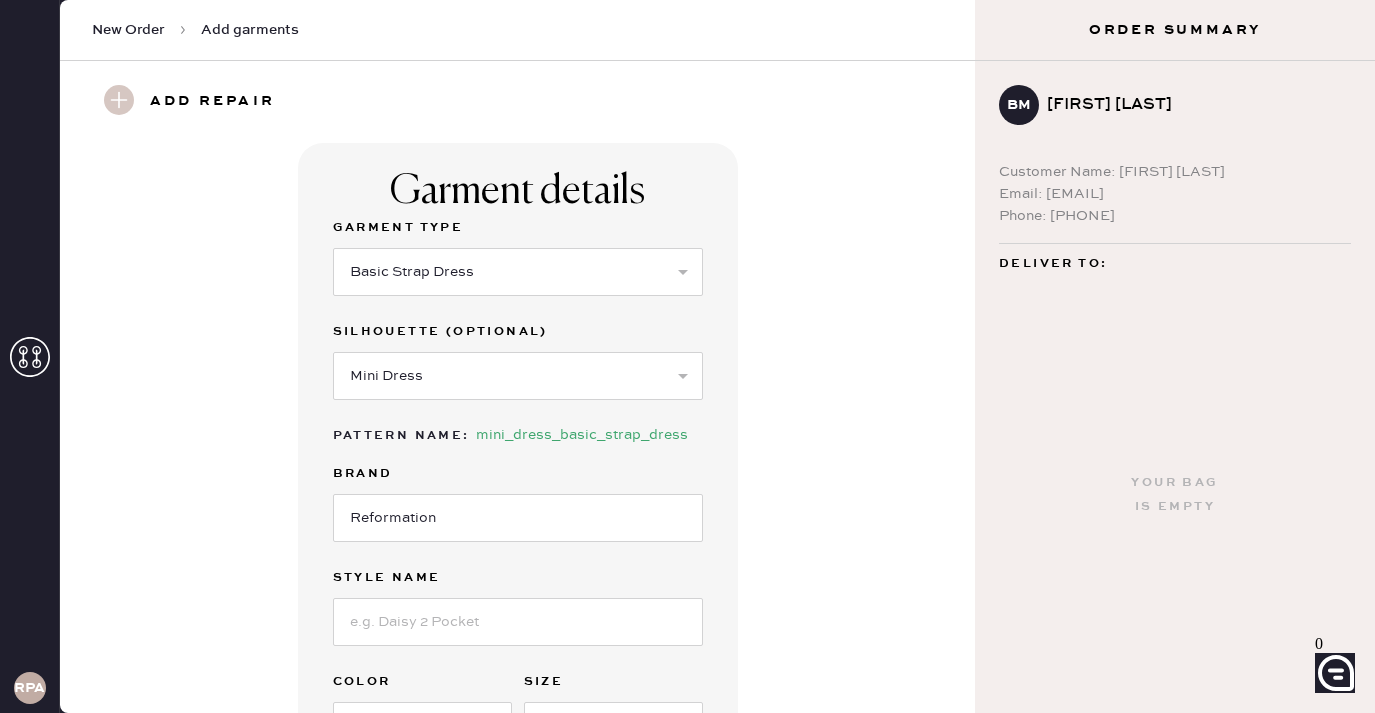 click on "Brand" at bounding box center (518, 474) 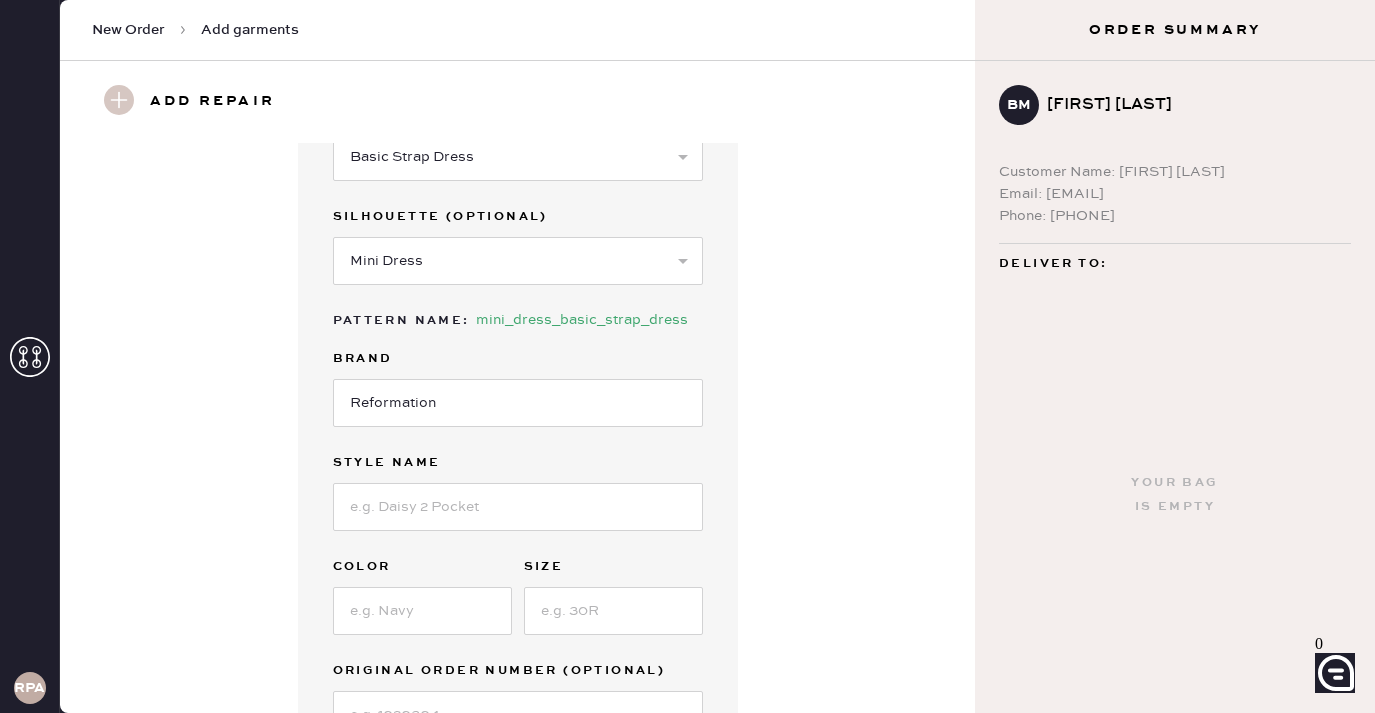 scroll, scrollTop: 120, scrollLeft: 0, axis: vertical 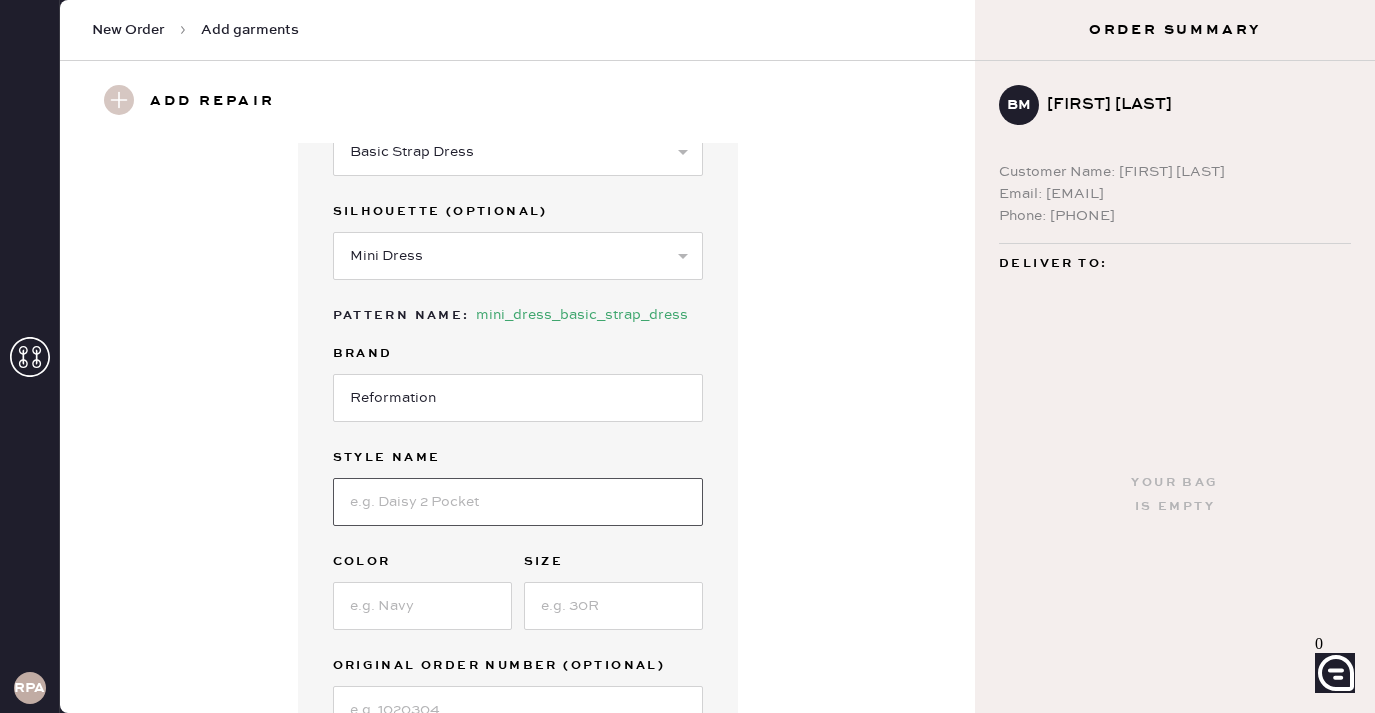 click at bounding box center [518, 502] 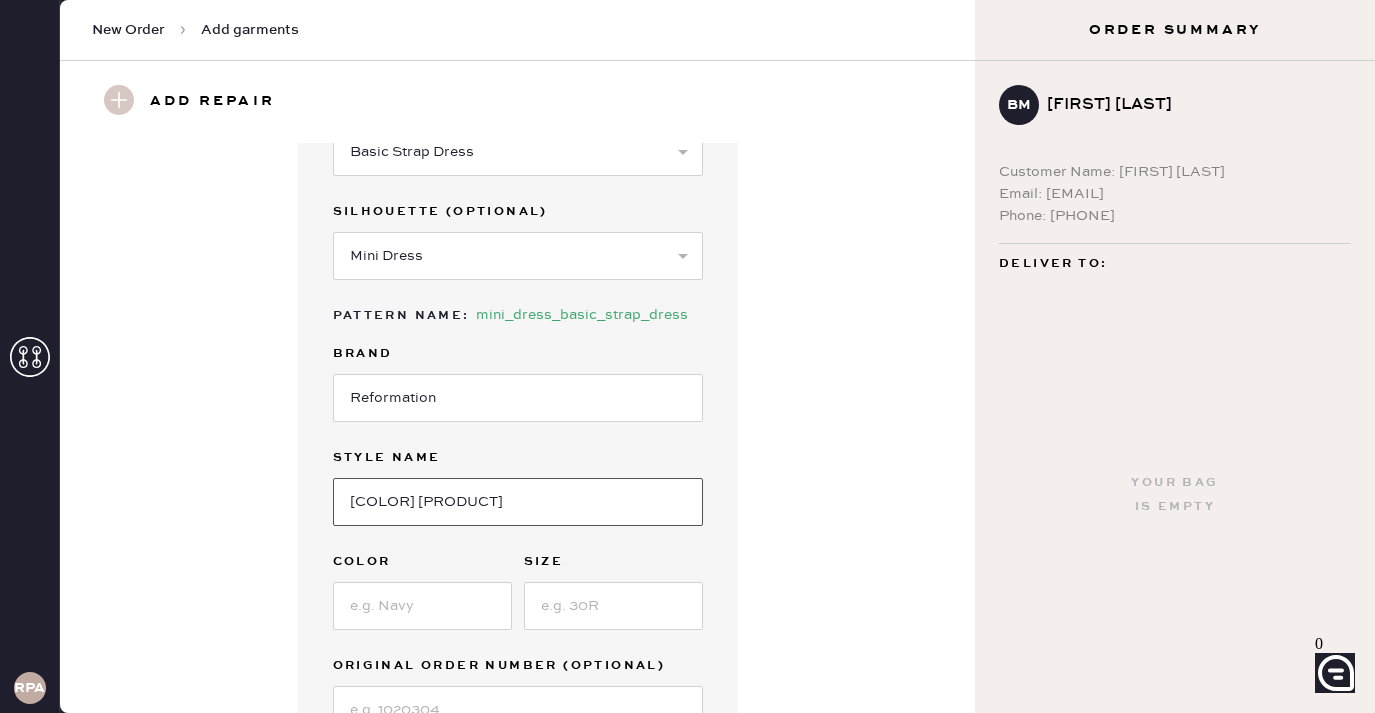 type on "[COLOR] [PRODUCT]" 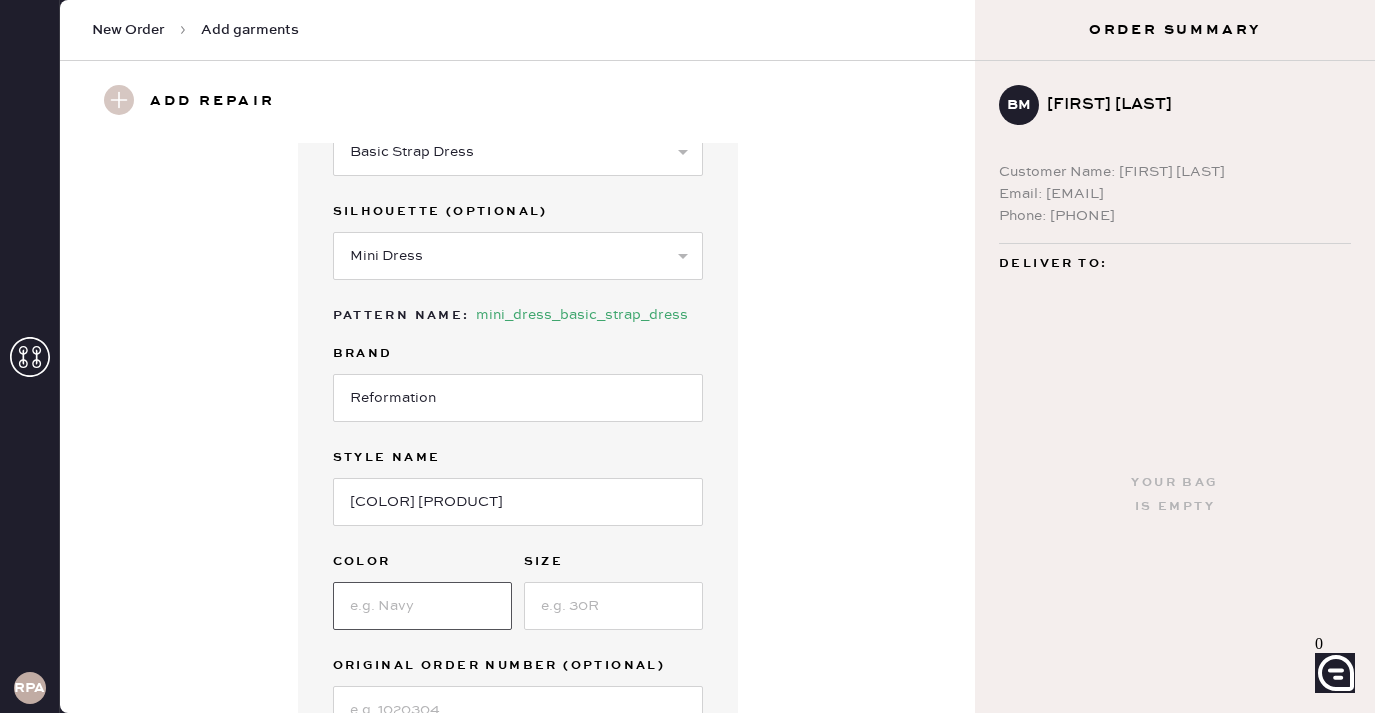 click at bounding box center [422, 606] 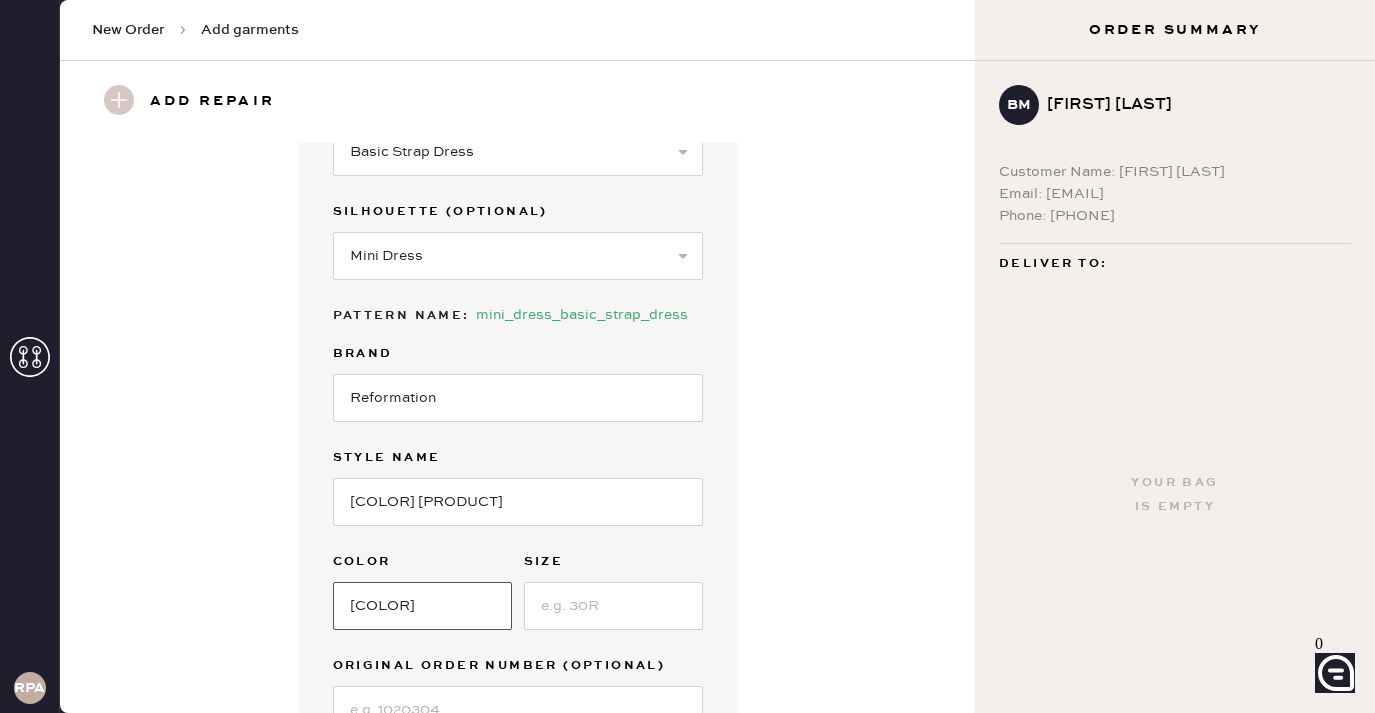 type on "[COLOR]" 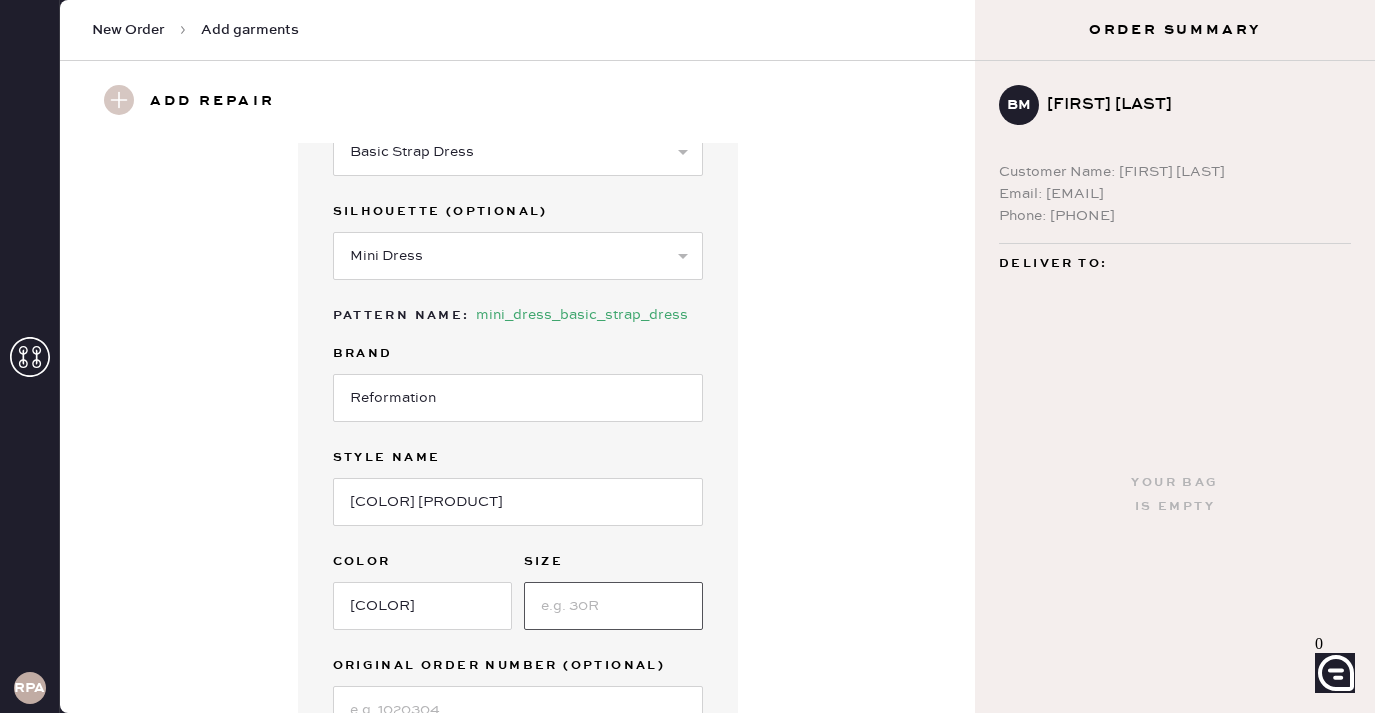 click at bounding box center [613, 606] 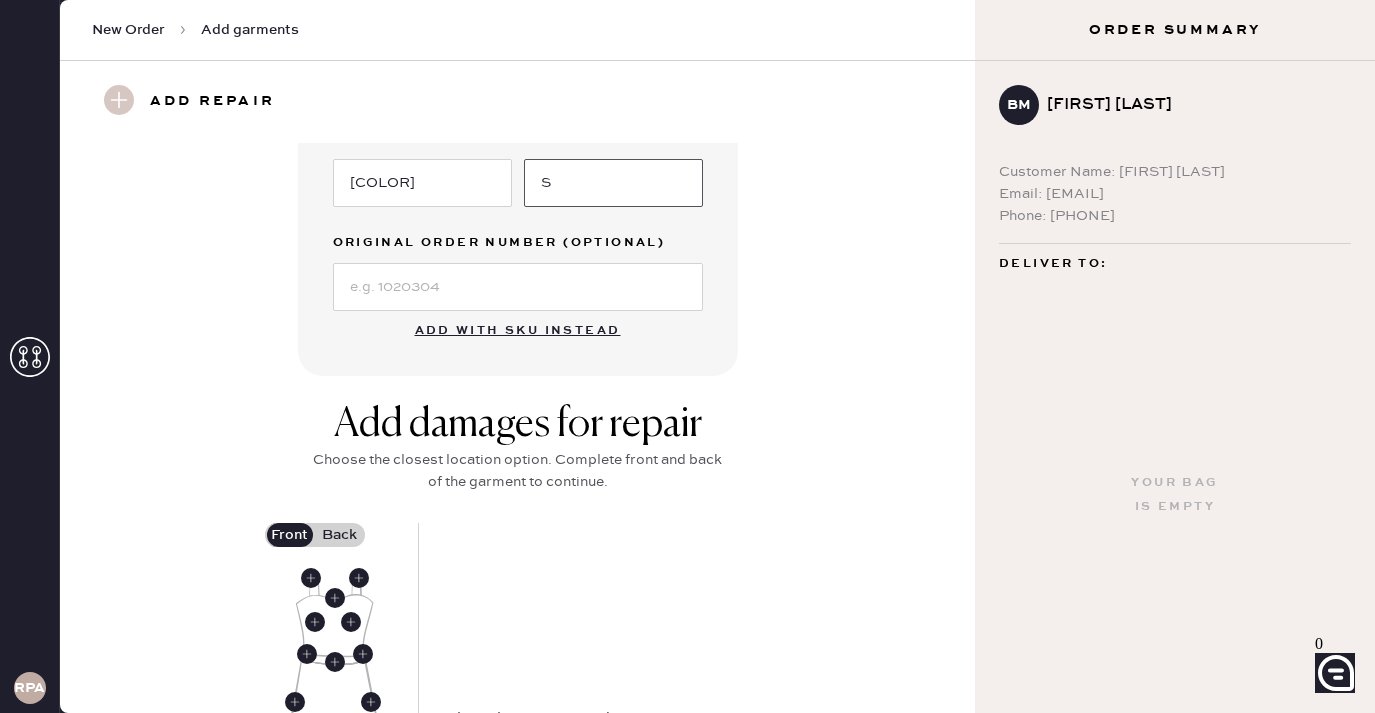 scroll, scrollTop: 683, scrollLeft: 0, axis: vertical 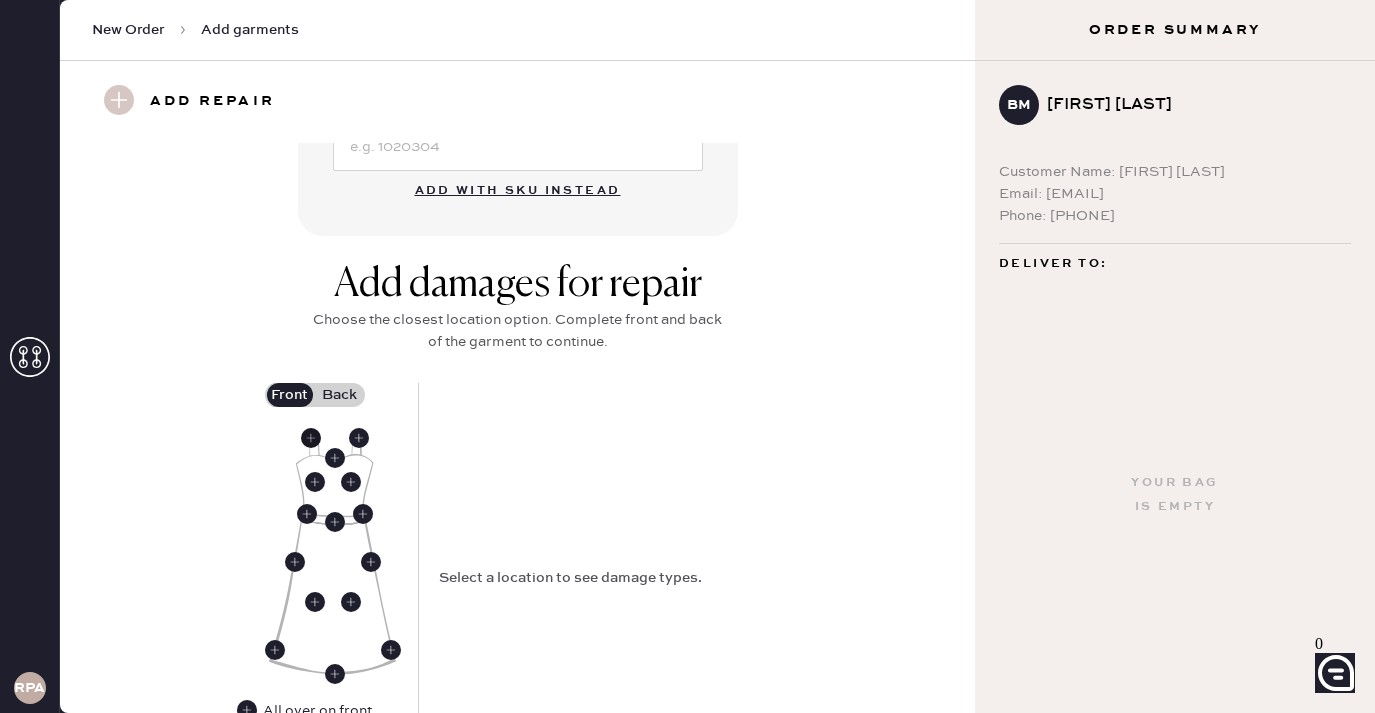 type on "S" 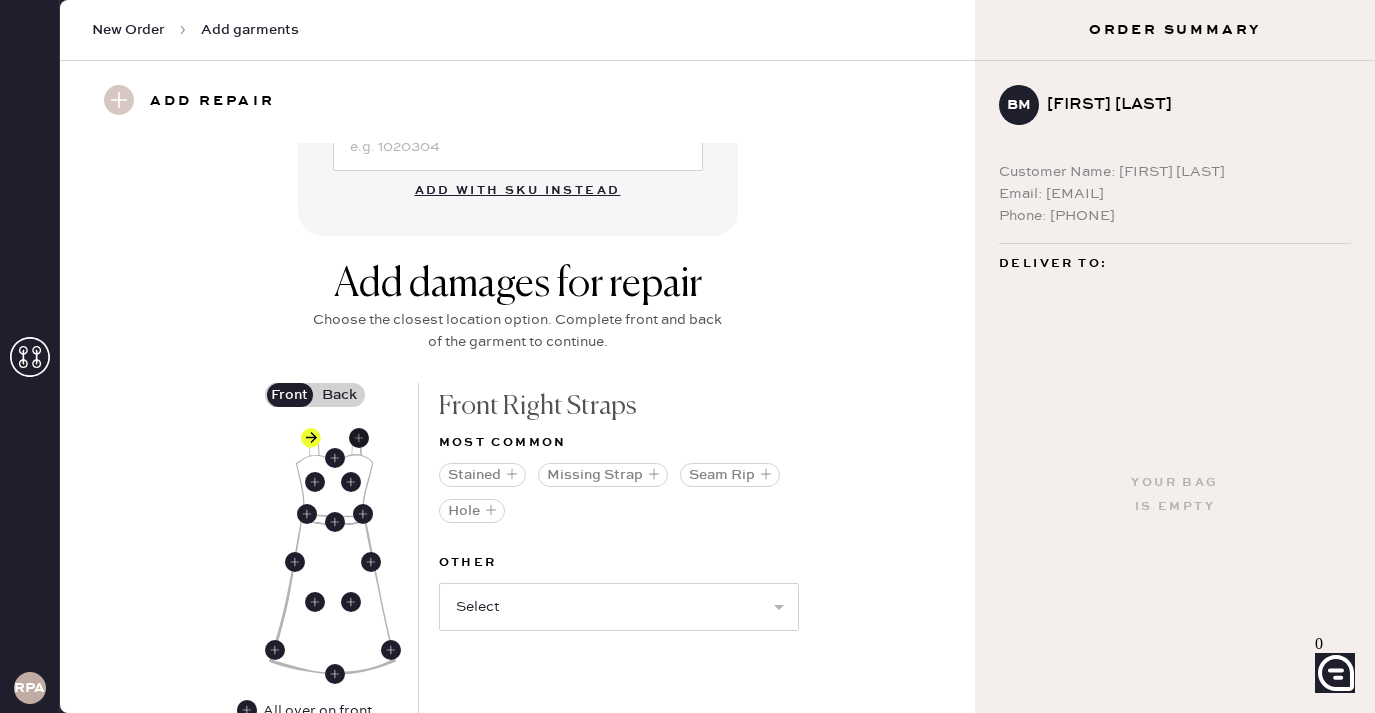 click at bounding box center (359, 438) 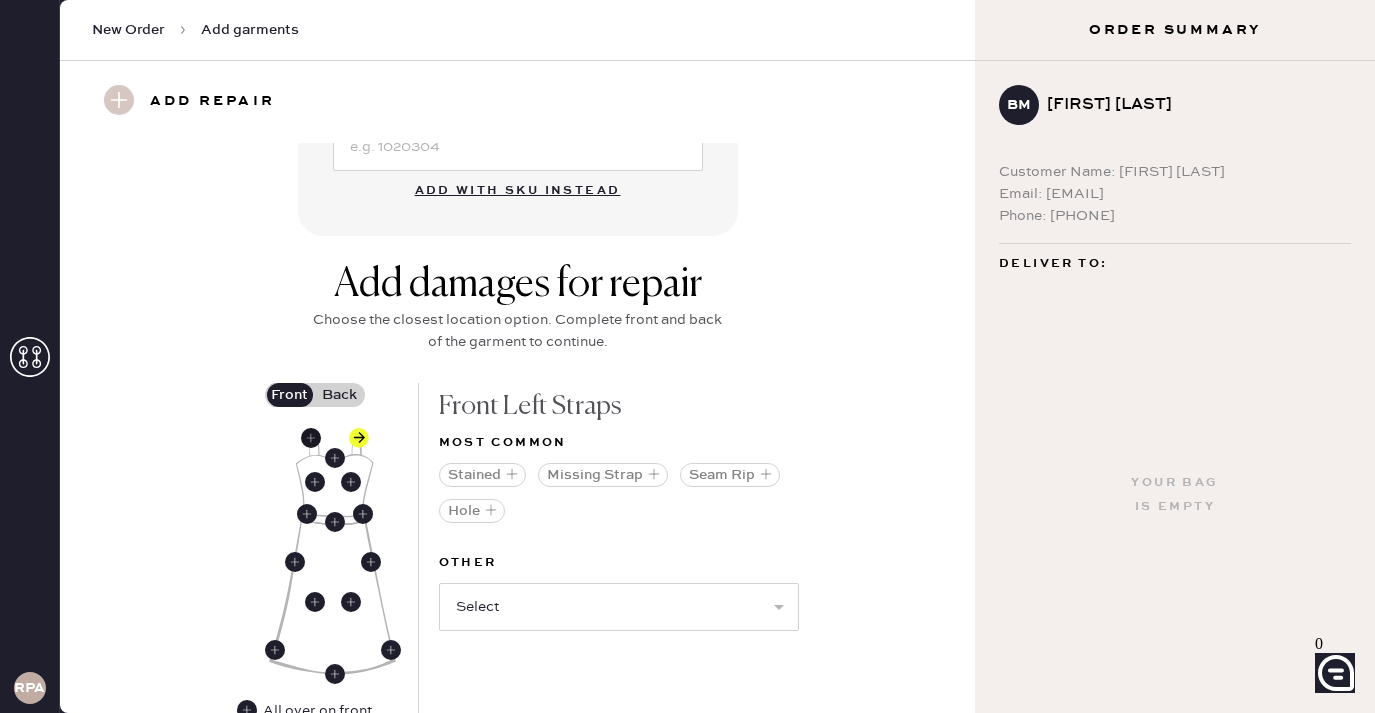 click at bounding box center (311, 438) 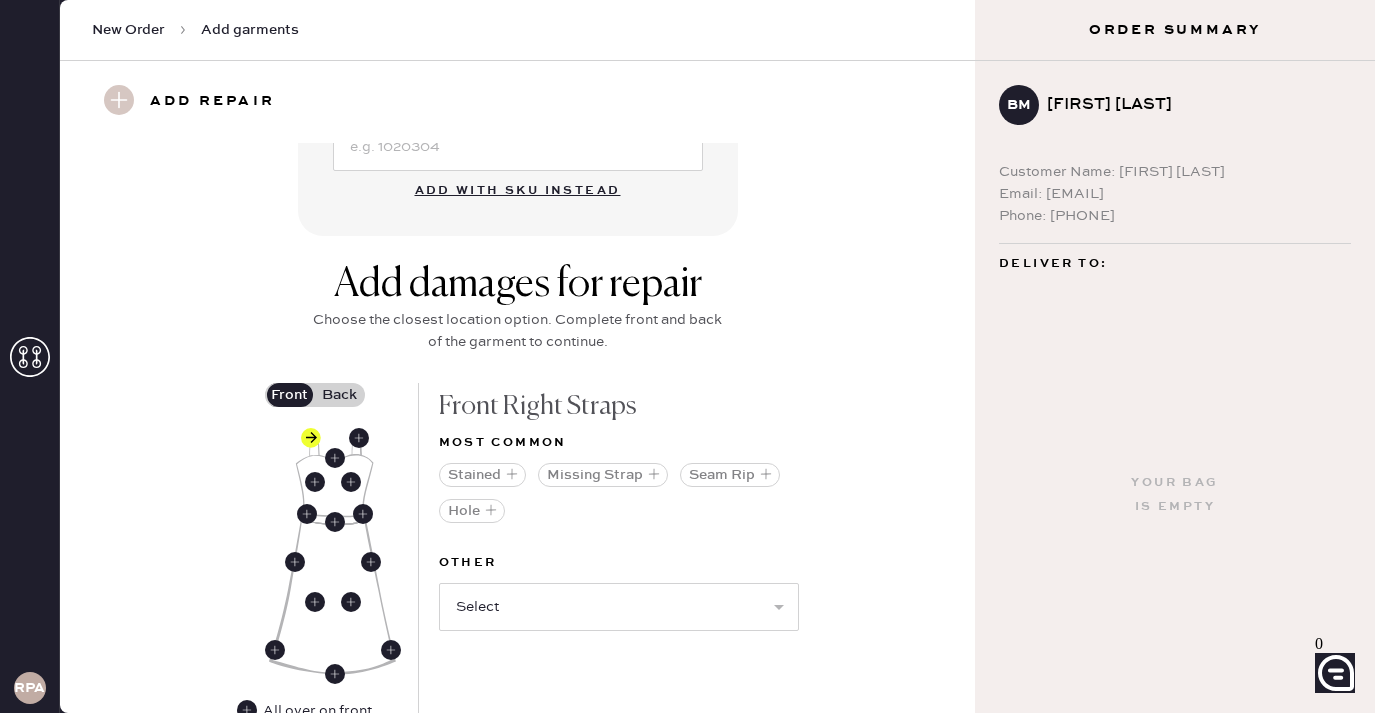 scroll, scrollTop: 706, scrollLeft: 0, axis: vertical 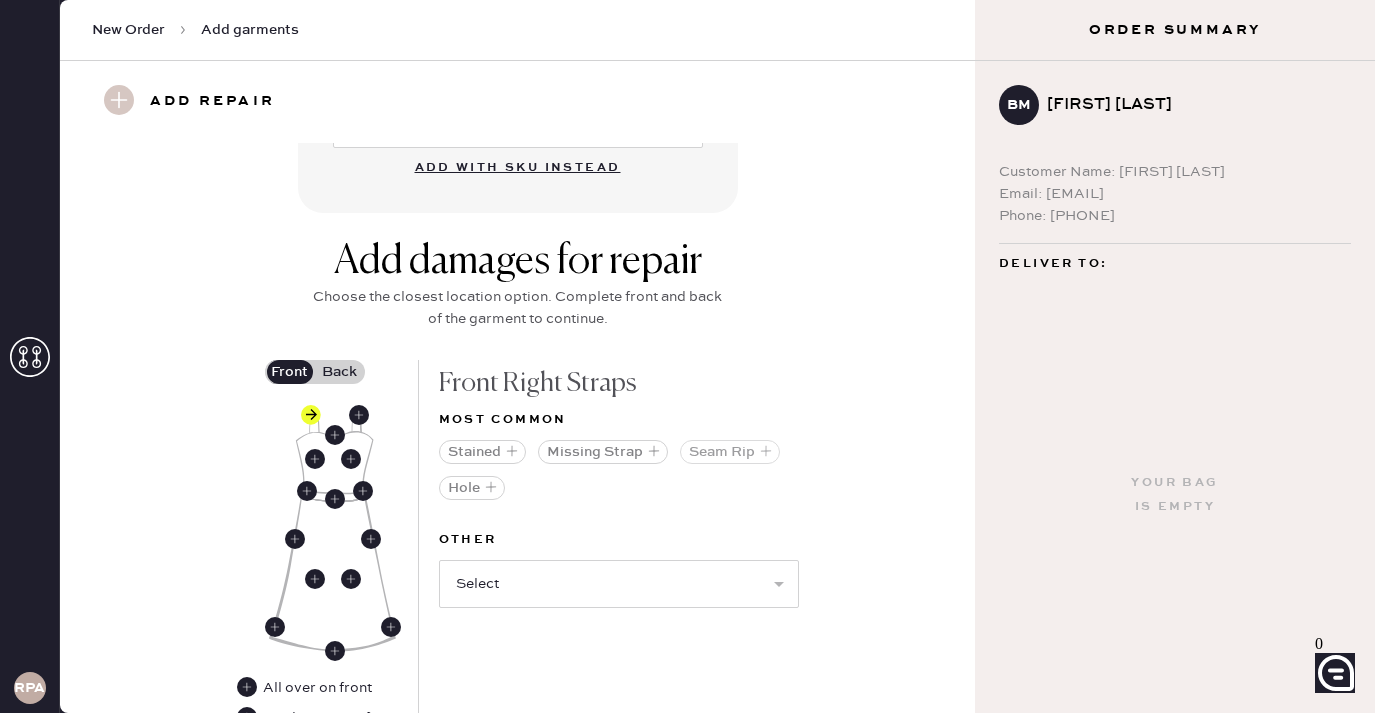 click on "Seam Rip" at bounding box center [730, 452] 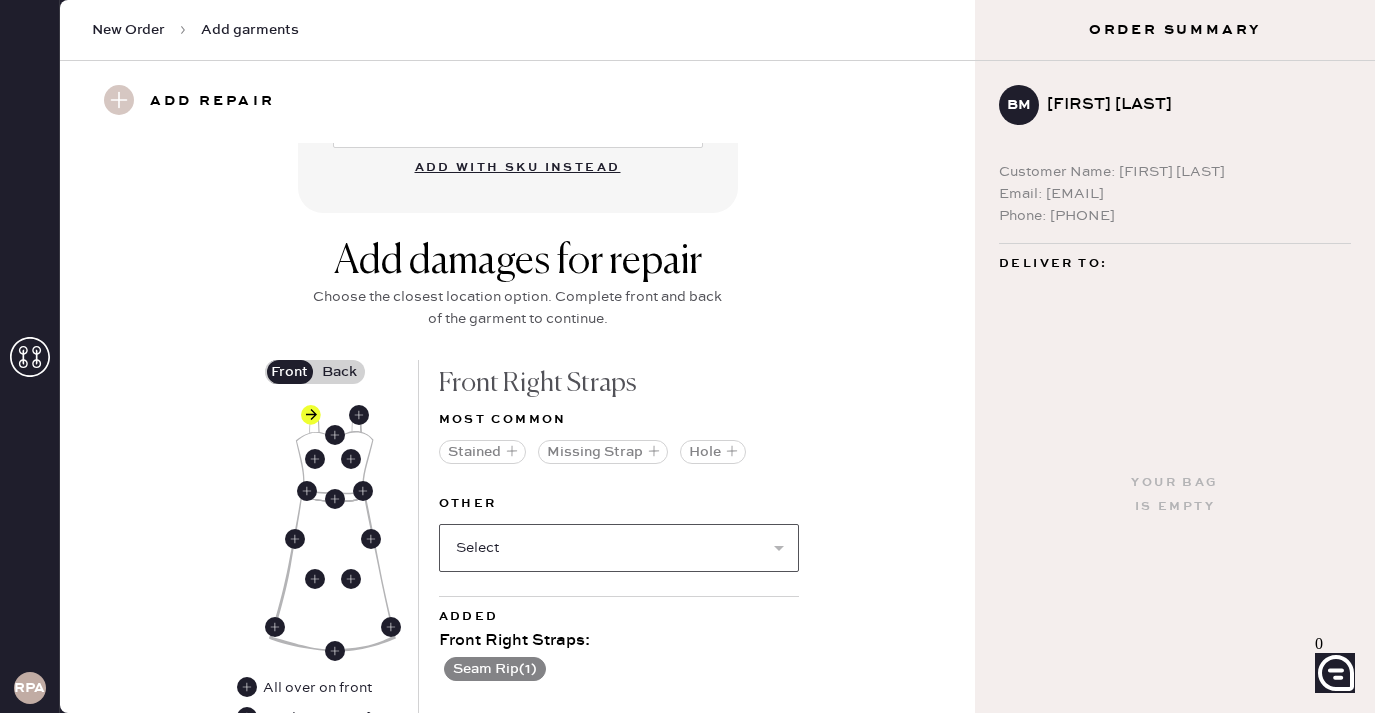 click on "Select Broken / Ripped Hem Broken Beads Broken Belt Loop Broken Button Broken Cup Broken Elastic Broken Hook & Eye Broken Label/tag Broken Snap Broken Strap Broken Zipper Lint/hair Missing Beads Missing Button Missing Cup Missing Elastic Missing Hook & Eye Missing Snap Missing Zipper Odor Pilled Pull / Snag Stretched Elastic Wrinkled" at bounding box center (619, 548) 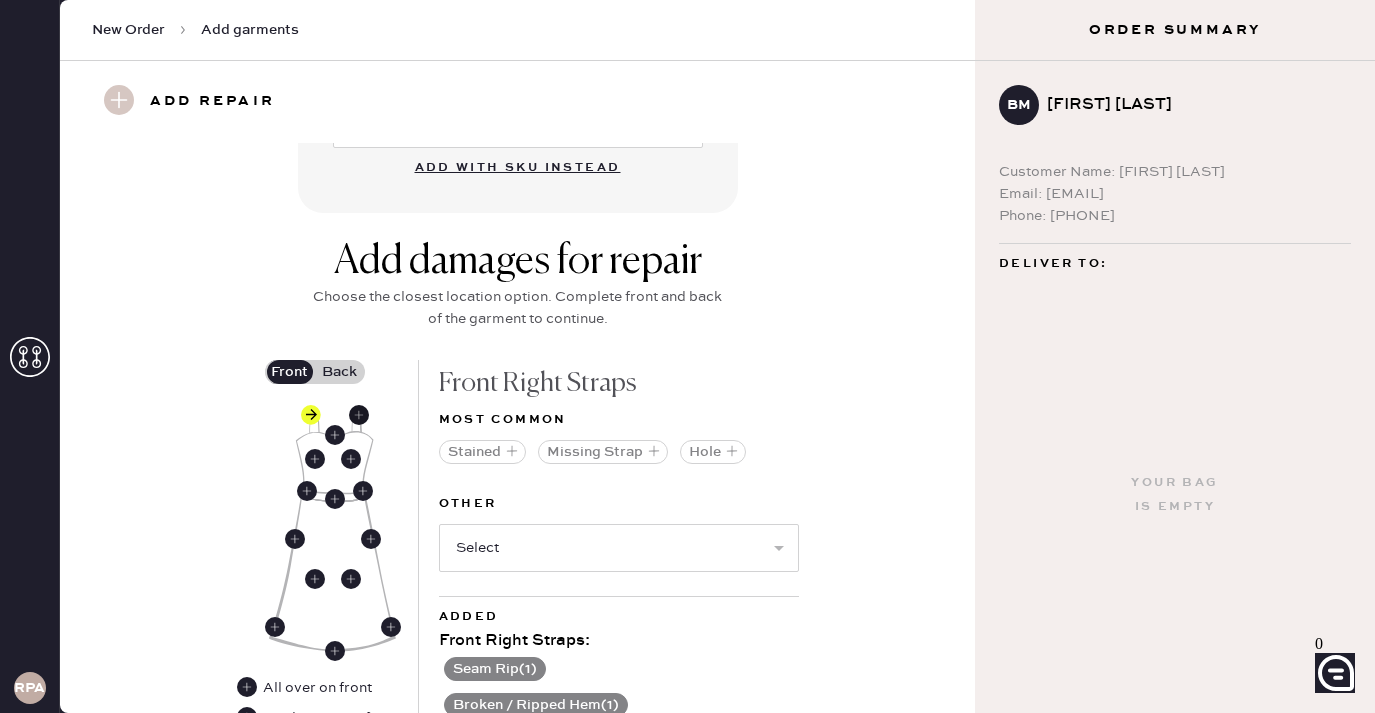 click at bounding box center [359, 415] 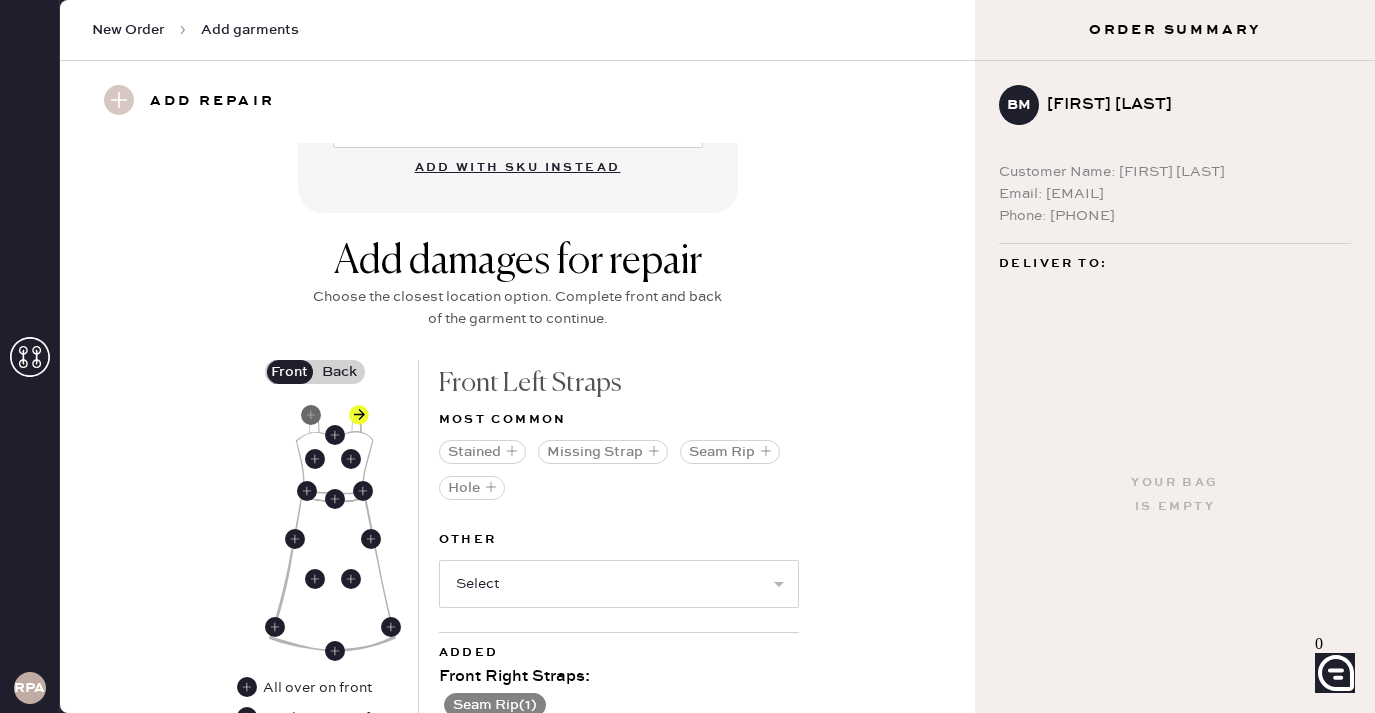 click at bounding box center (311, 415) 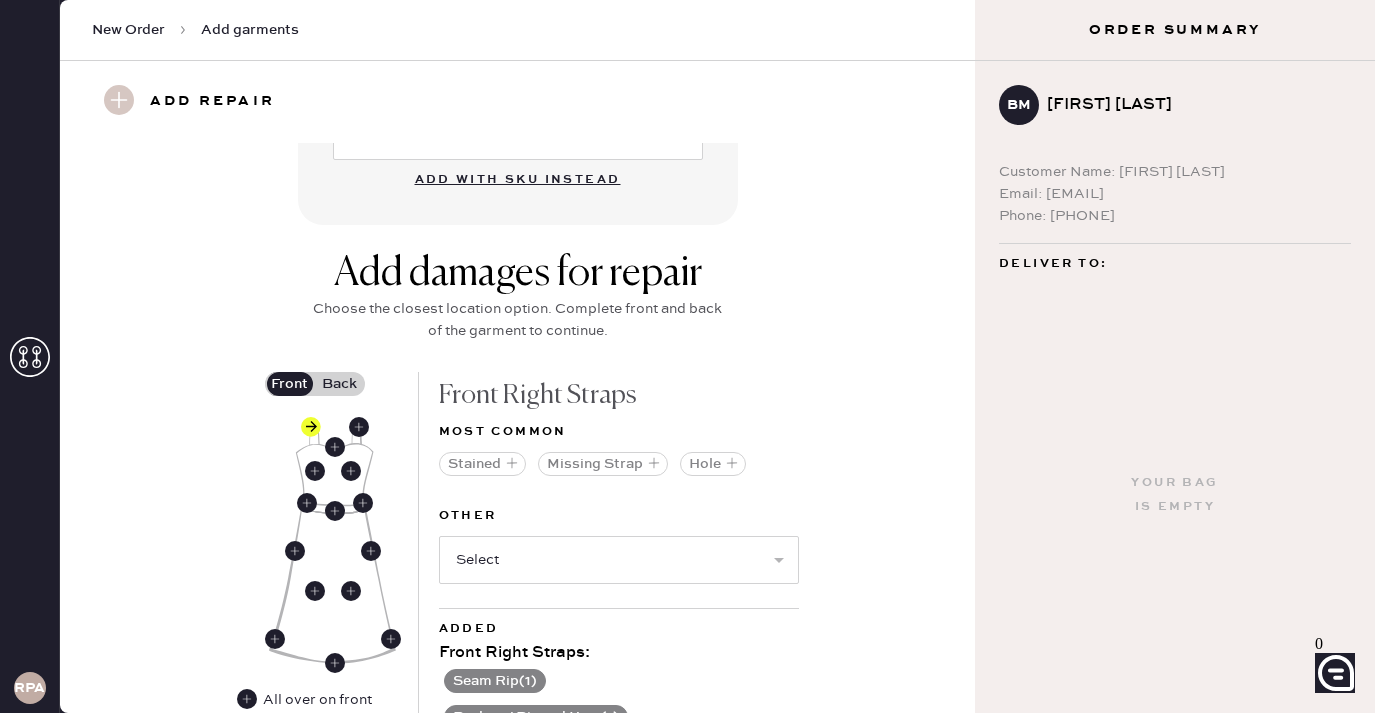 scroll, scrollTop: 703, scrollLeft: 0, axis: vertical 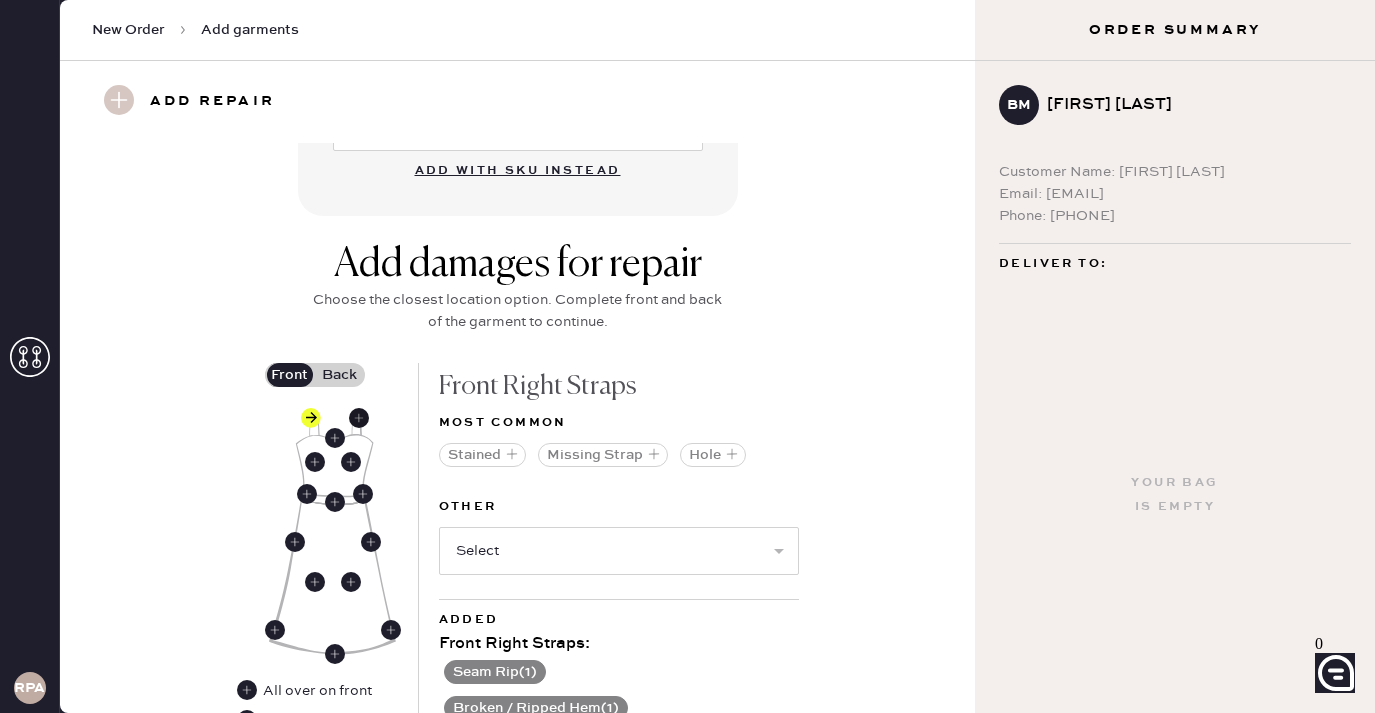 click at bounding box center [359, 418] 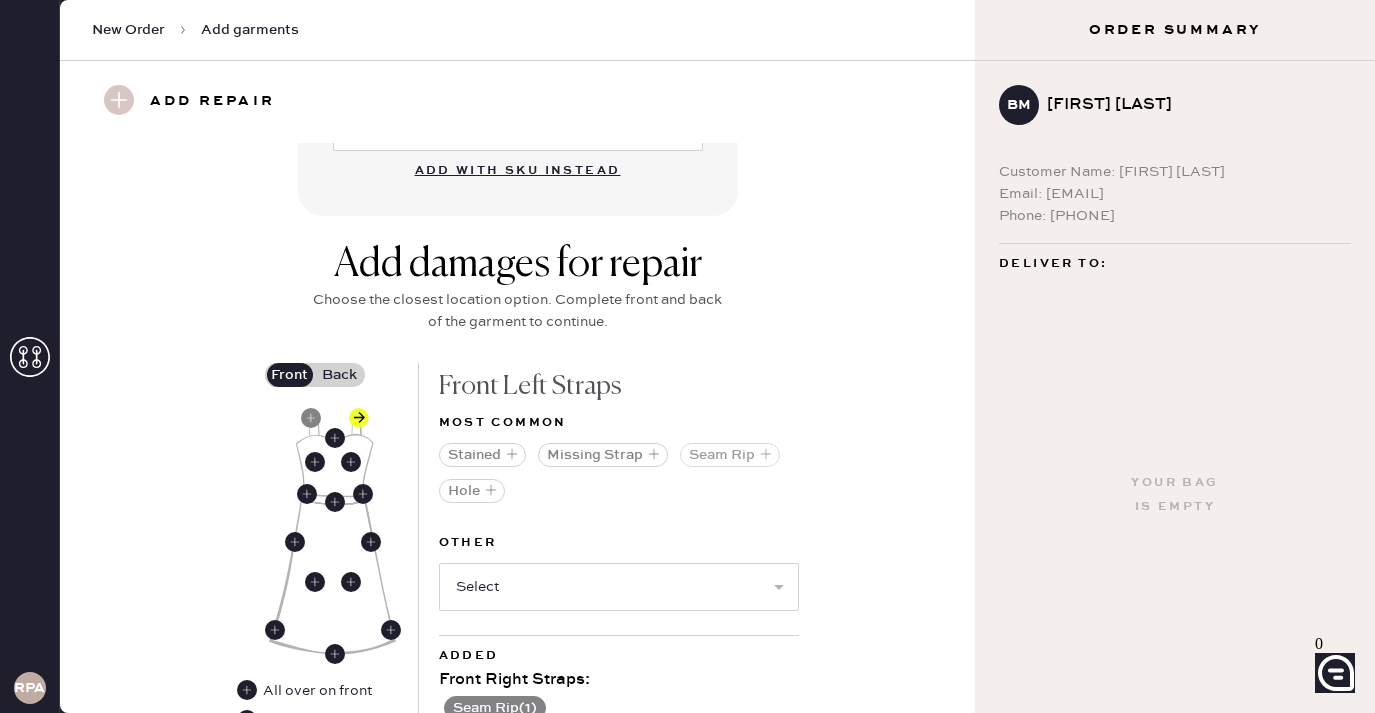 click on "Seam Rip" at bounding box center [730, 455] 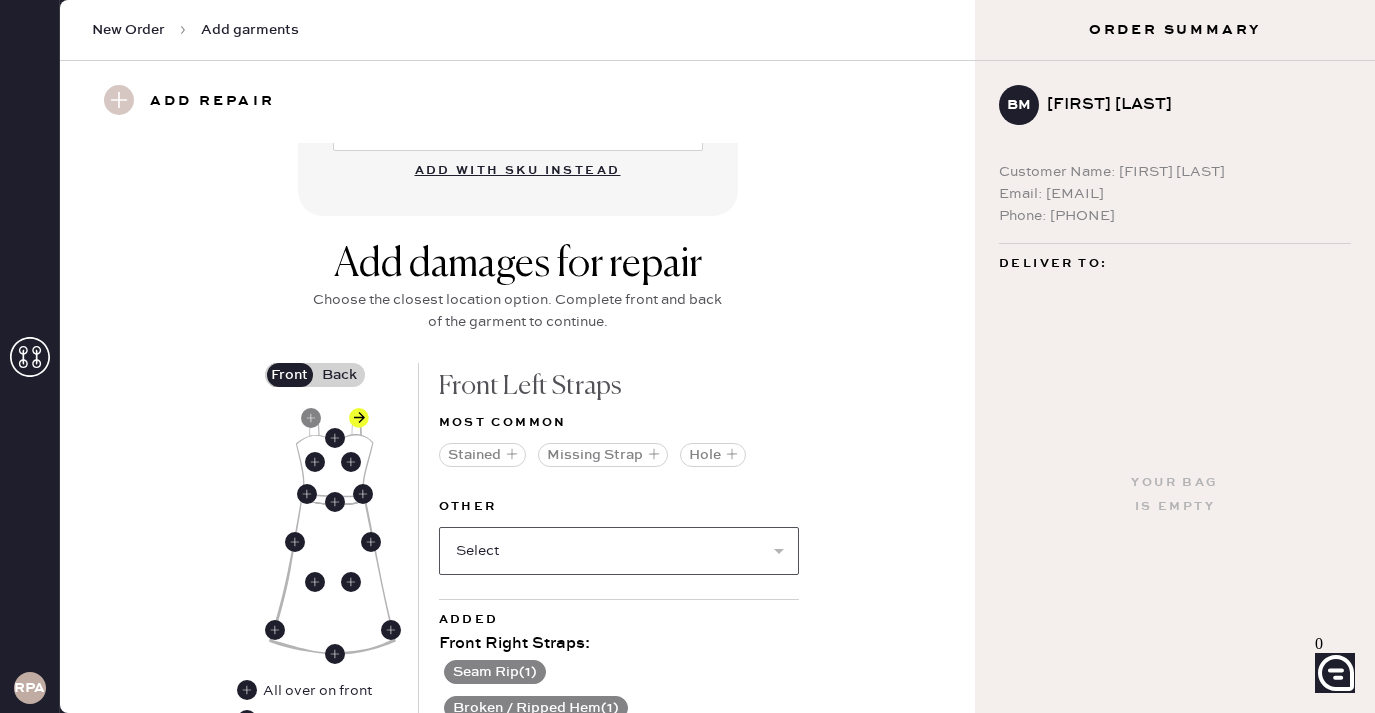 click on "Select Broken / Ripped Hem Broken Beads Broken Belt Loop Broken Button Broken Cup Broken Elastic Broken Hook & Eye Broken Label/tag Broken Snap Broken Strap Broken Zipper Lint/hair Missing Beads Missing Button Missing Cup Missing Elastic Missing Hook & Eye Missing Snap Missing Zipper Odor Pilled Pull / Snag Stretched Elastic Wrinkled" at bounding box center (619, 551) 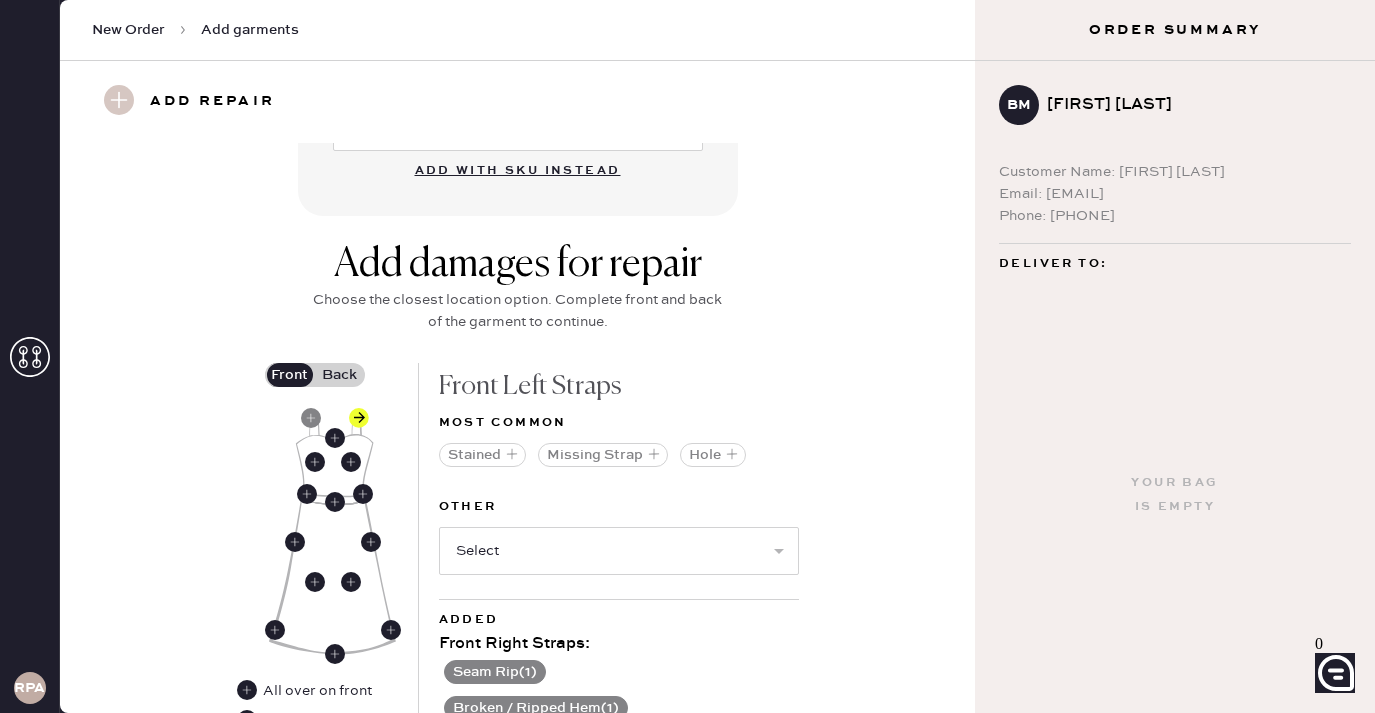 click on "Back" at bounding box center (340, 375) 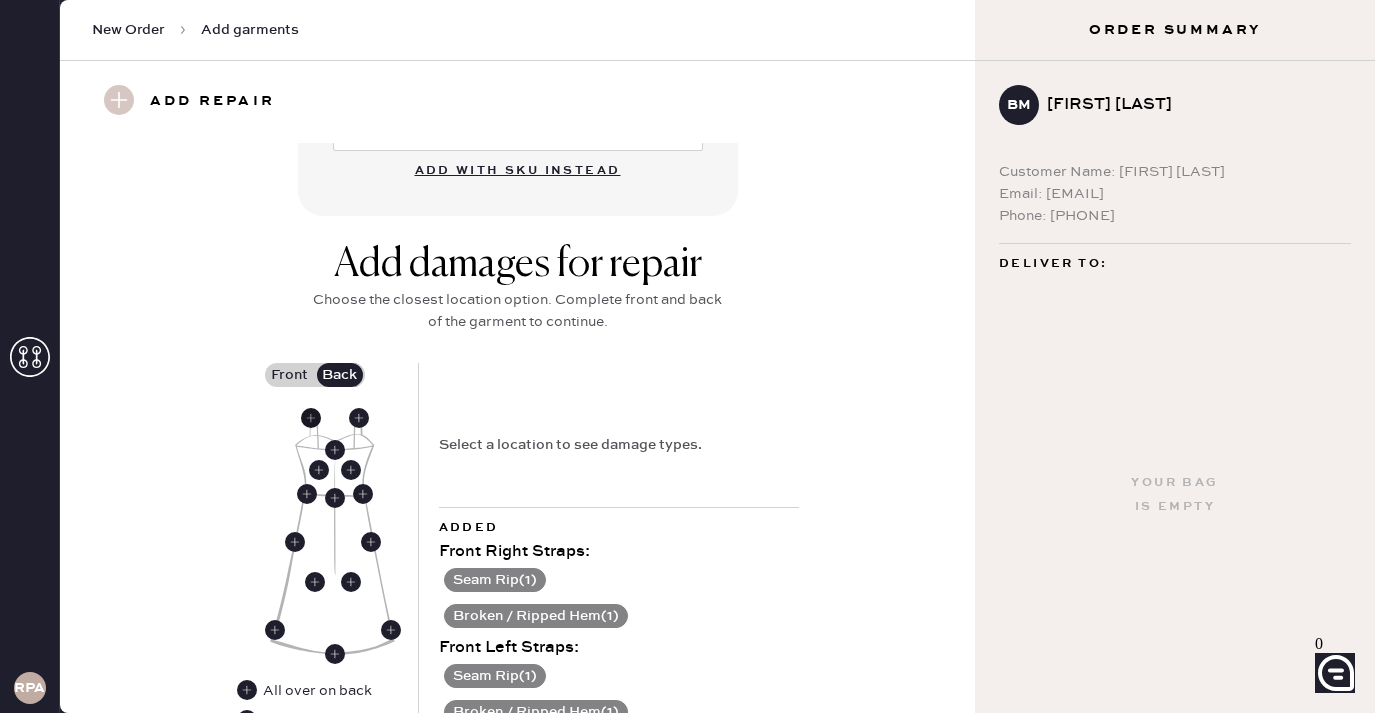 click at bounding box center (311, 418) 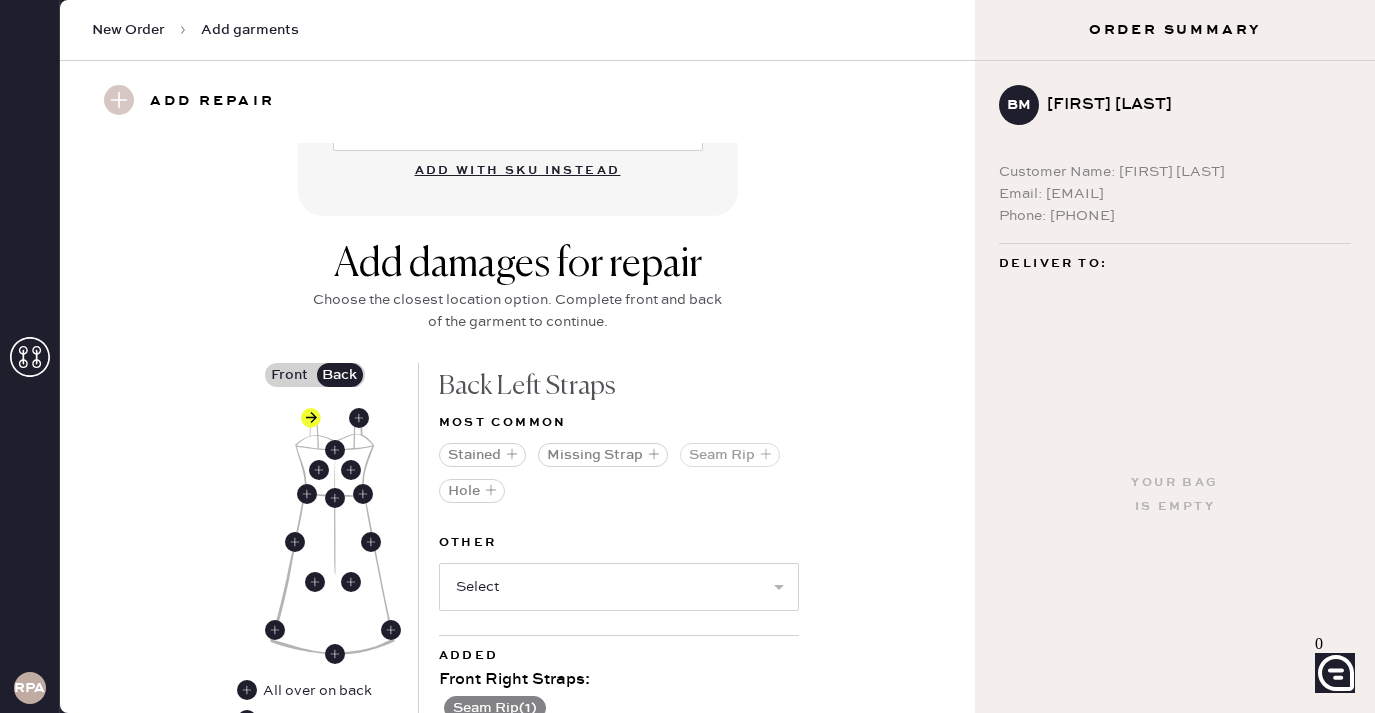 click on "Seam Rip" at bounding box center (730, 455) 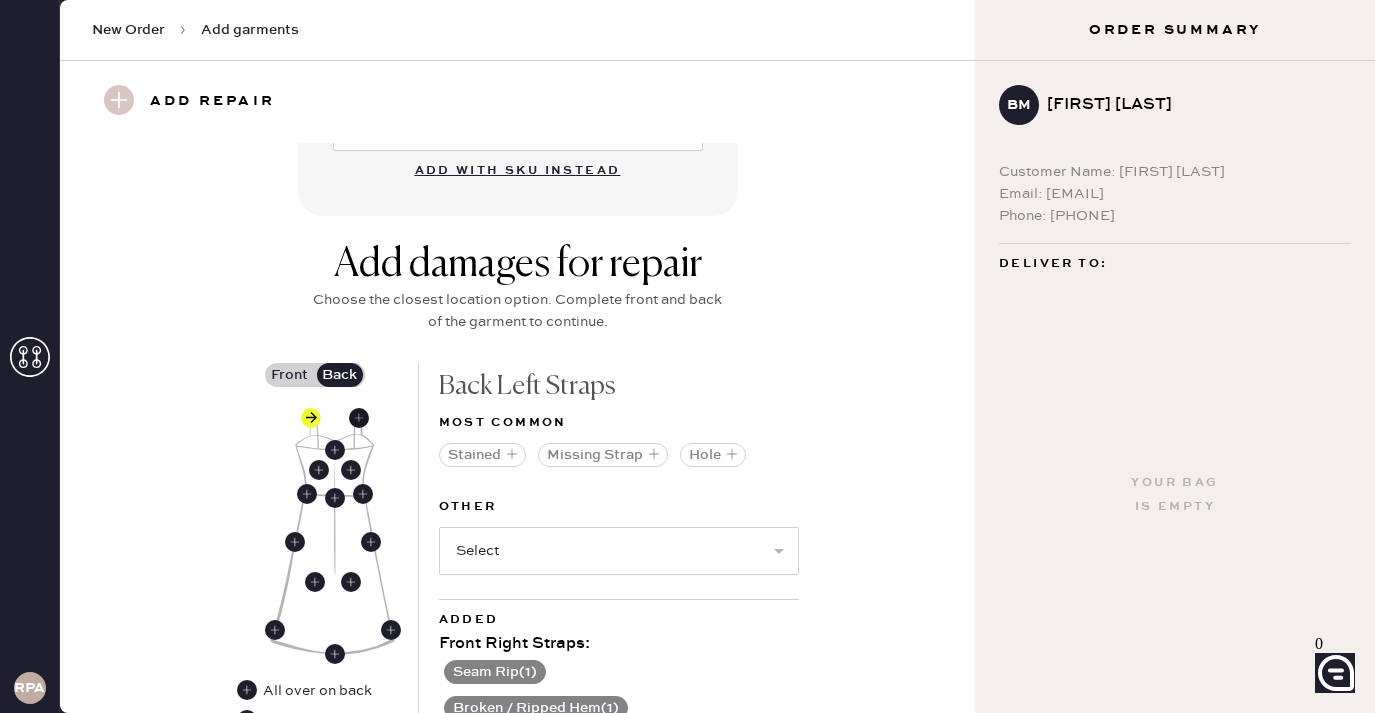 click at bounding box center (359, 418) 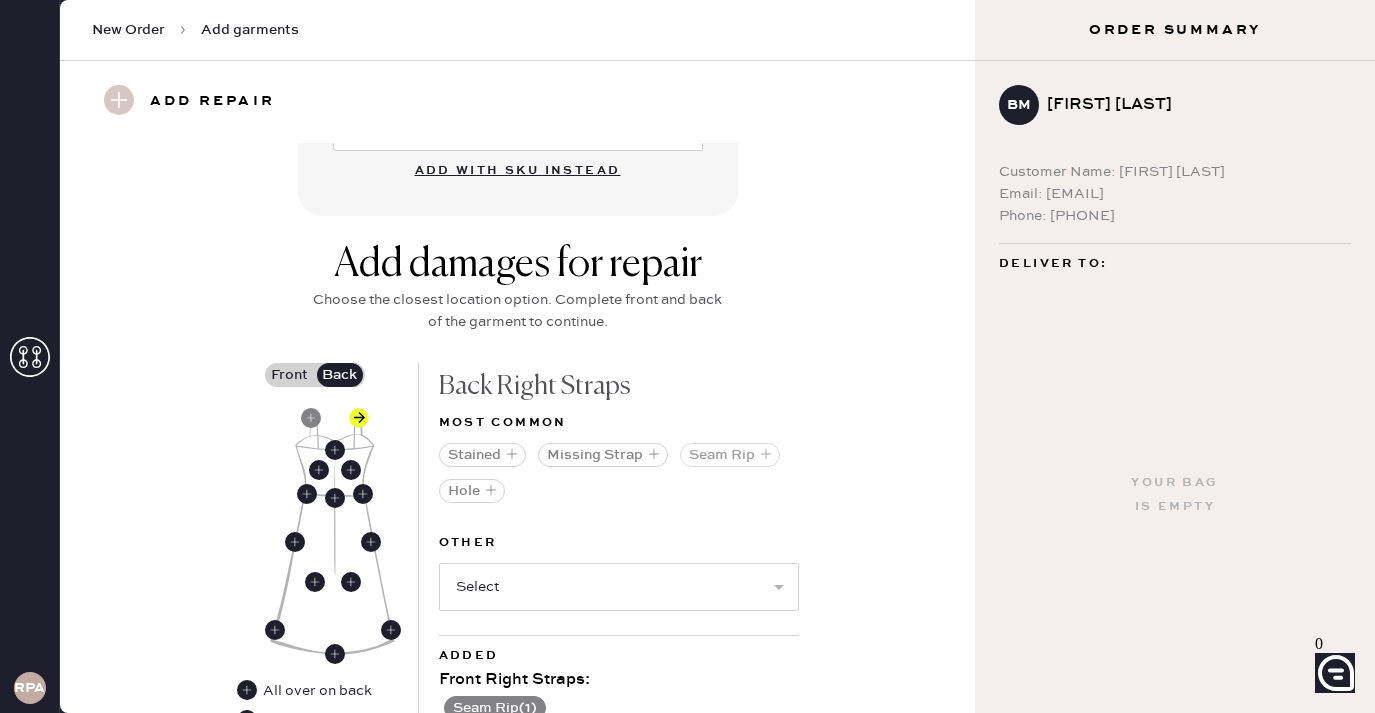 click on "Seam Rip" at bounding box center (730, 455) 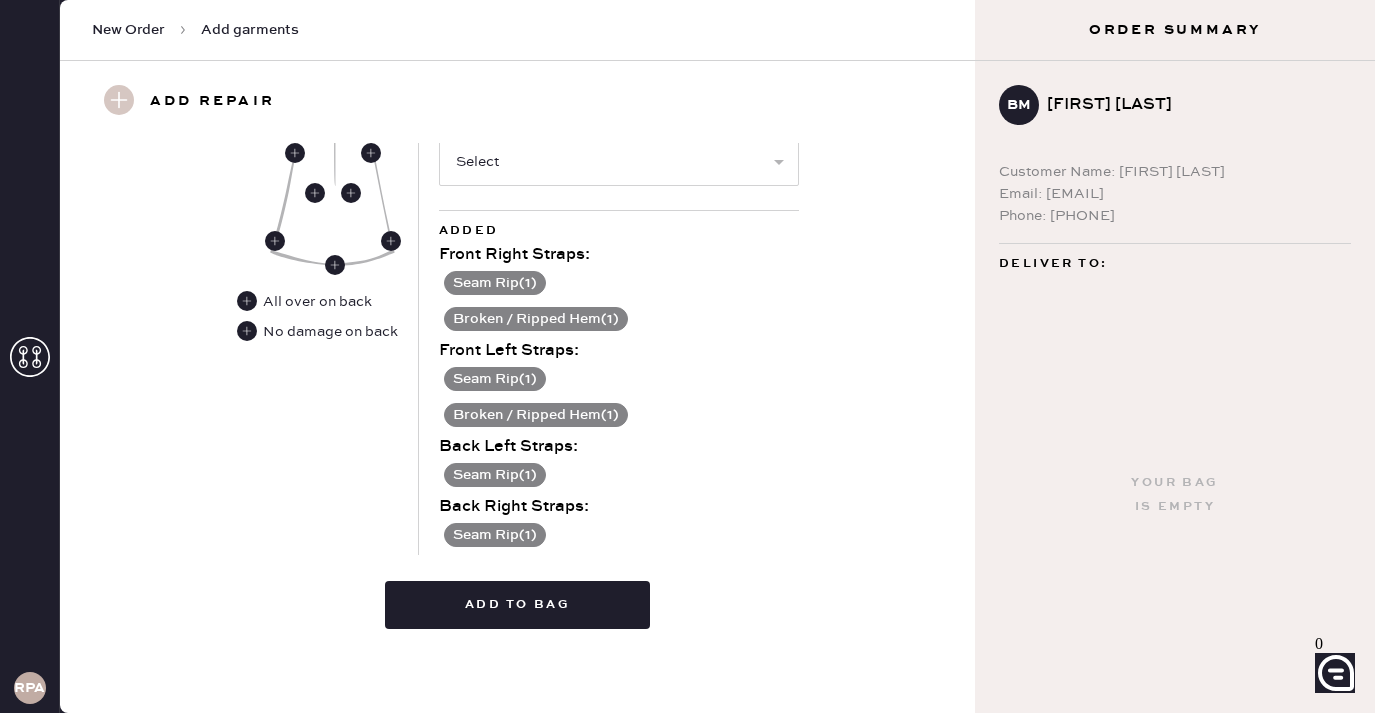 scroll, scrollTop: 1095, scrollLeft: 0, axis: vertical 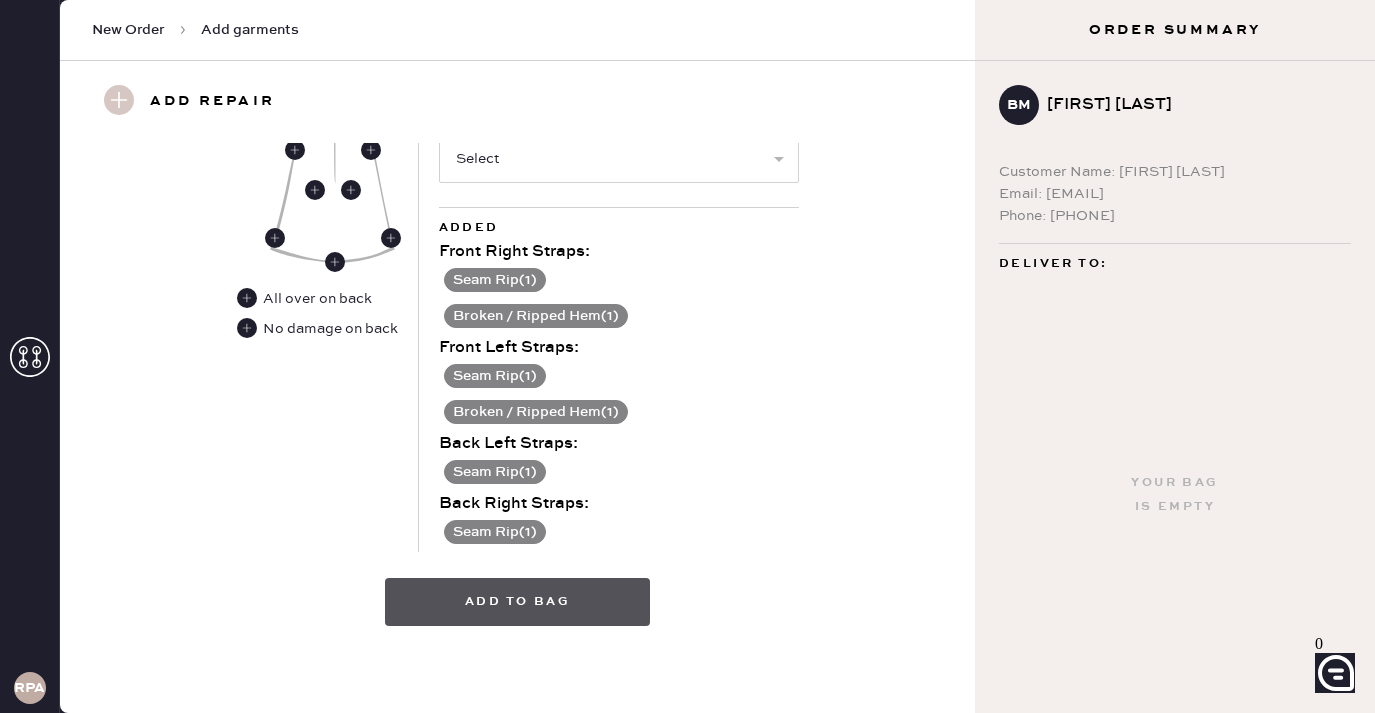 click on "Add to bag" at bounding box center (517, 602) 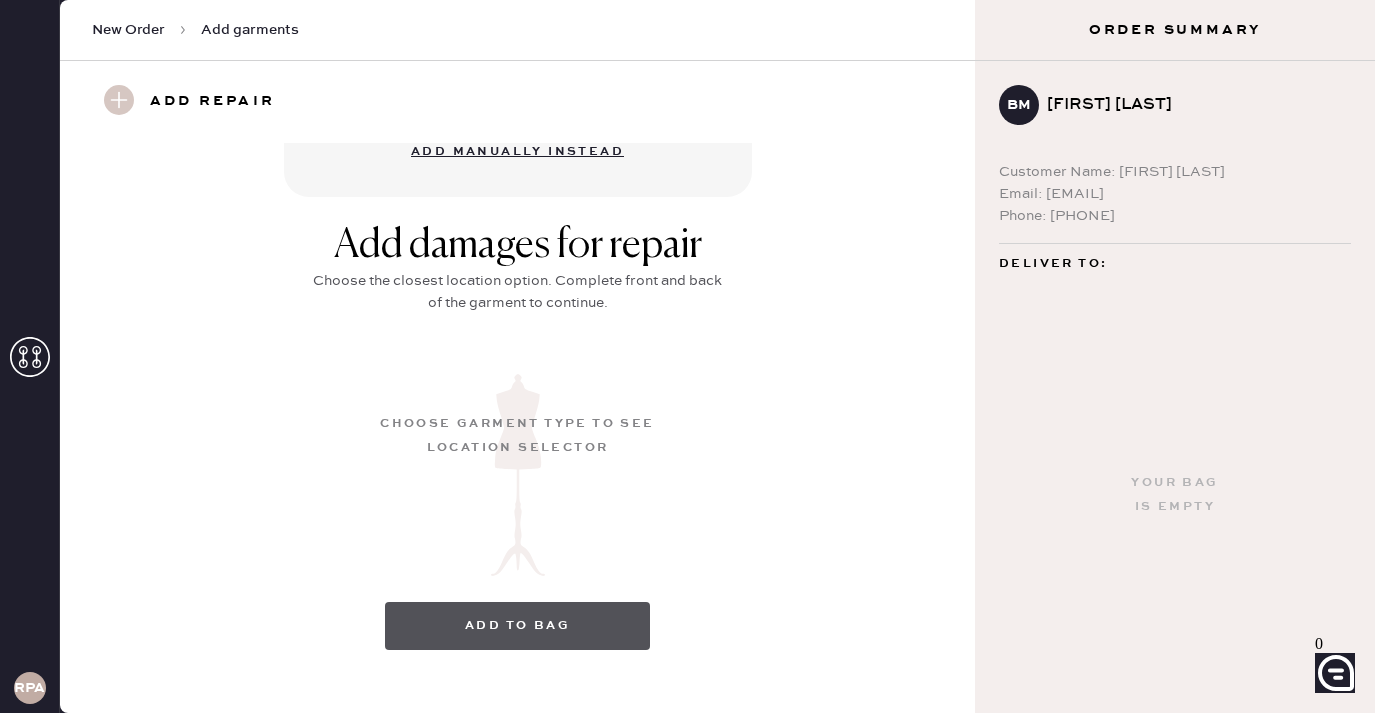 scroll, scrollTop: 271, scrollLeft: 0, axis: vertical 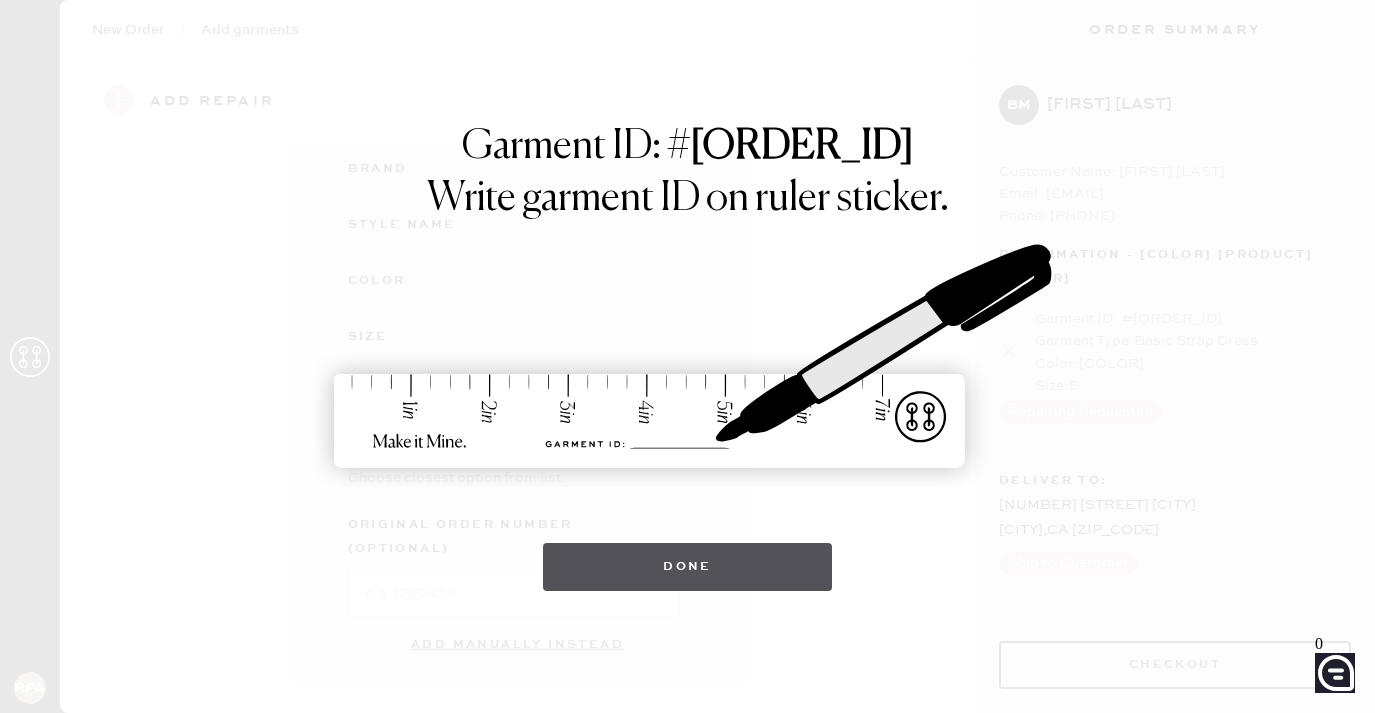 click on "Done" at bounding box center (687, 567) 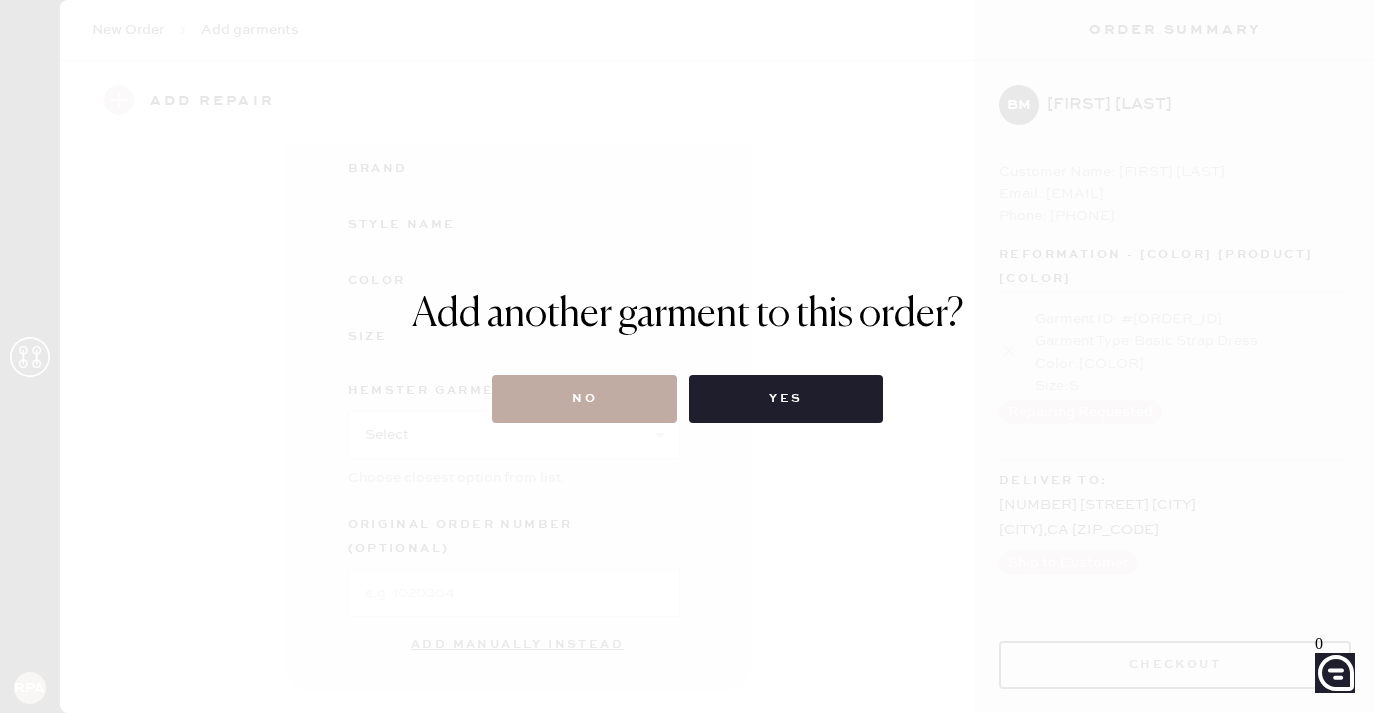 click on "No" at bounding box center [584, 399] 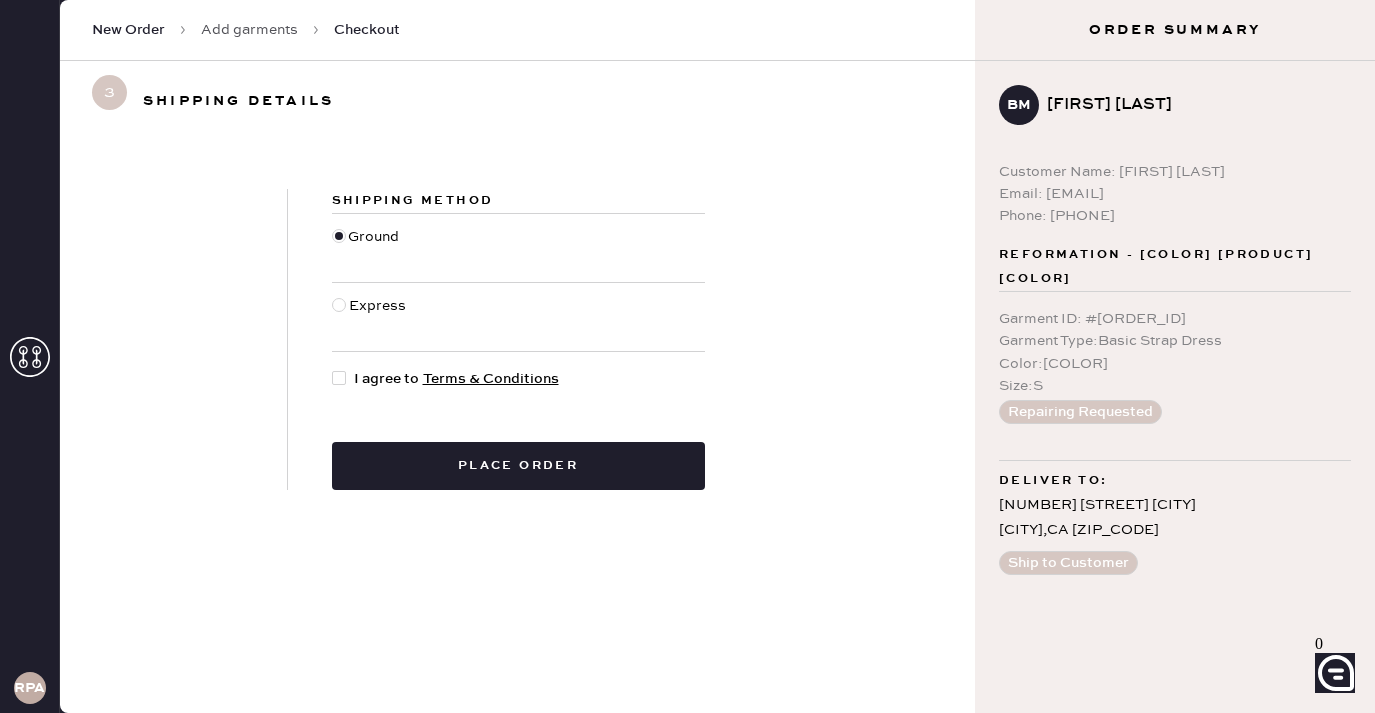 click on "I agree to Terms & Conditions" at bounding box center (456, 379) 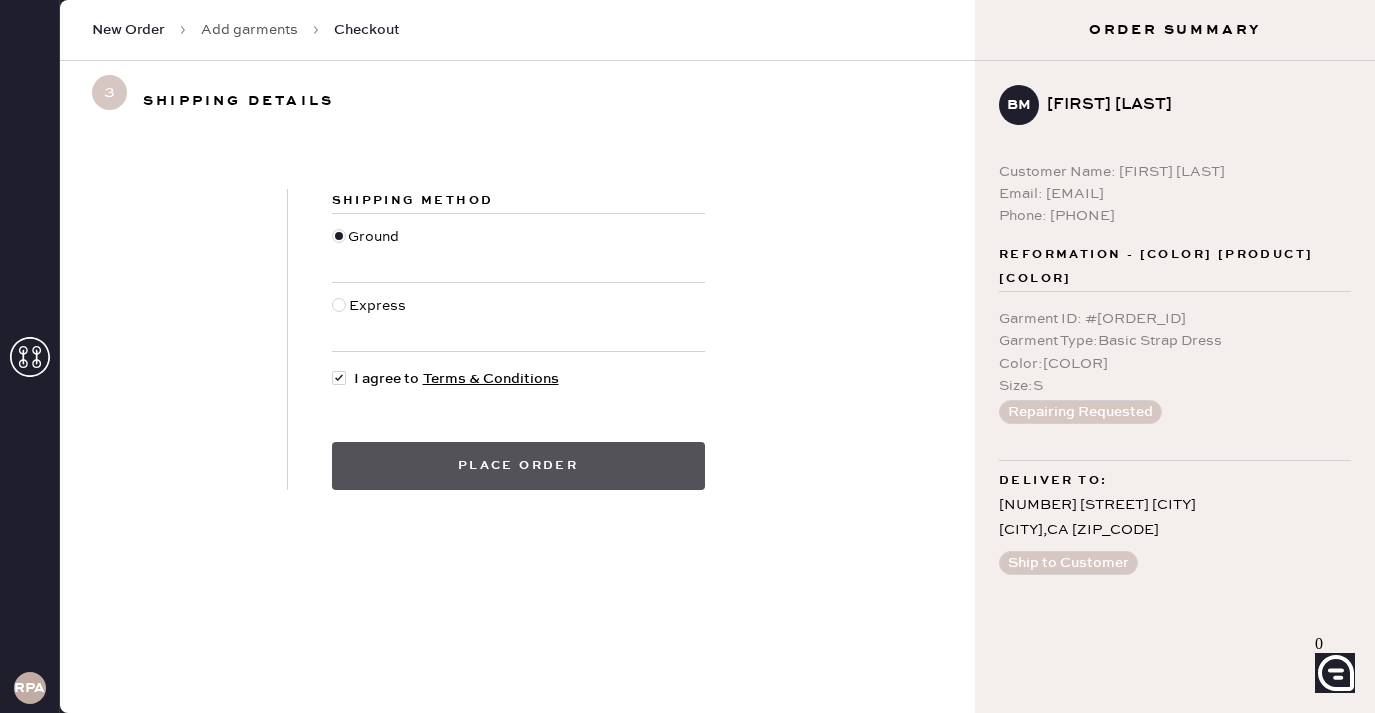click on "Place order" at bounding box center (518, 466) 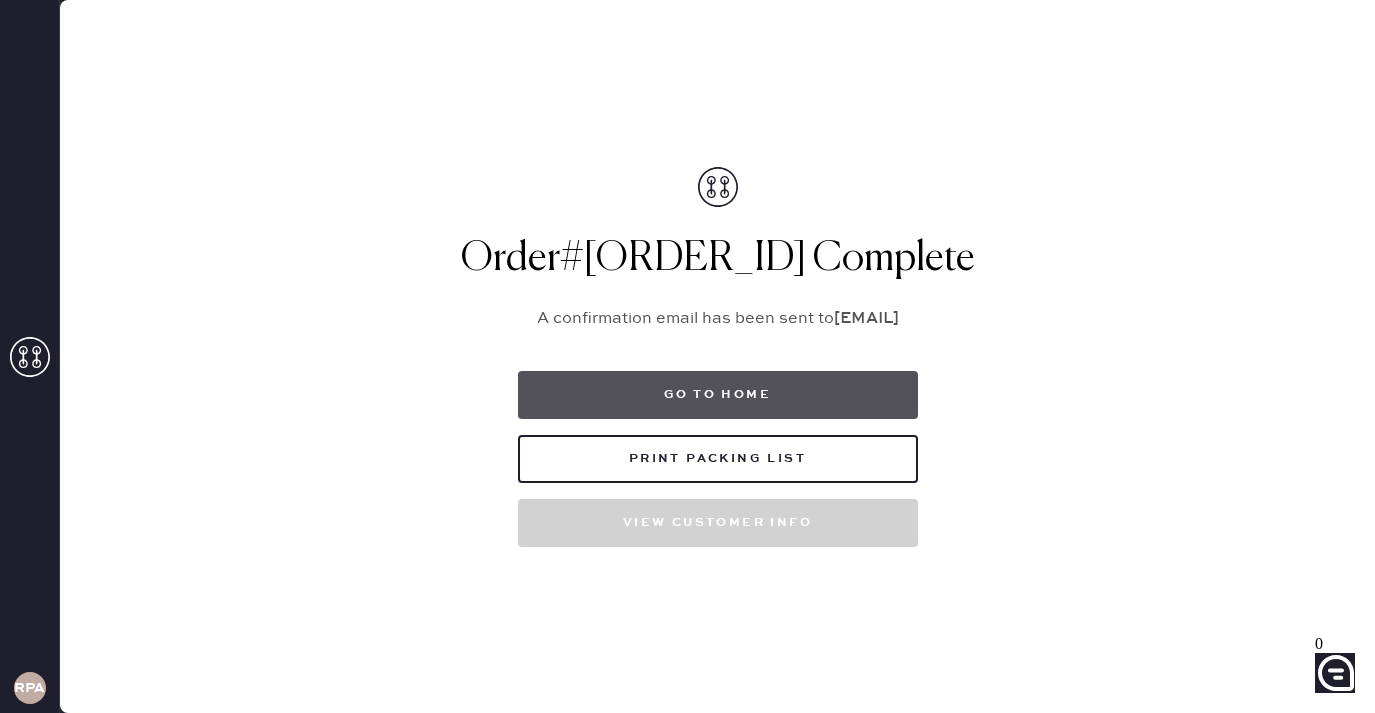 click on "Go to home" at bounding box center (718, 395) 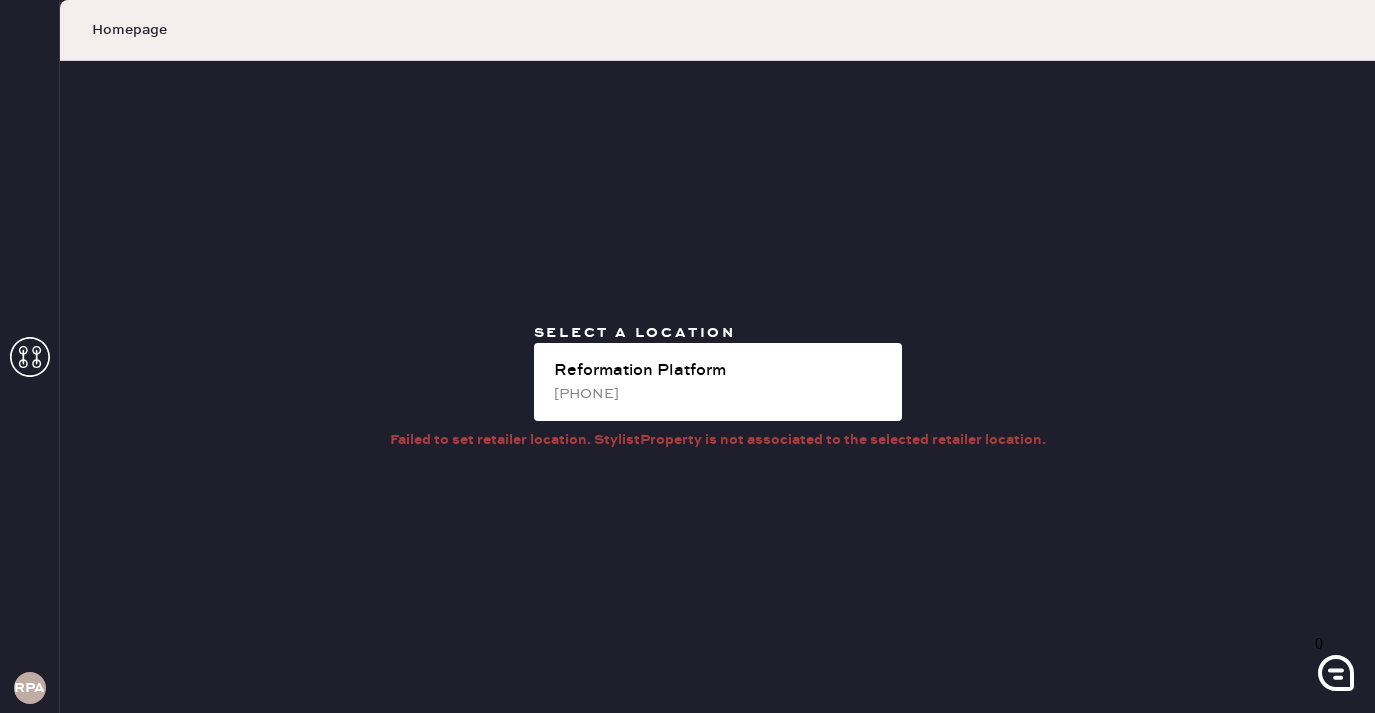 click at bounding box center [30, 357] 